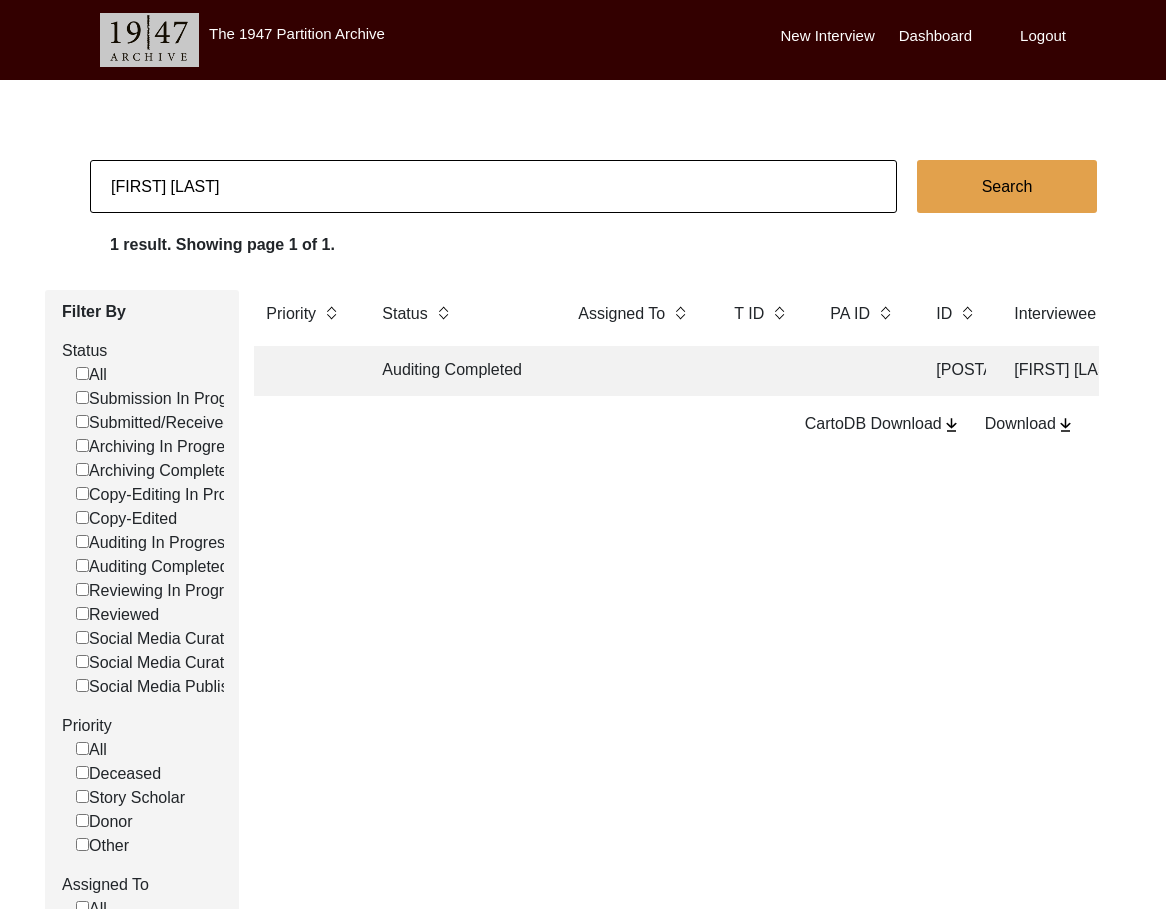 scroll, scrollTop: 1, scrollLeft: 0, axis: vertical 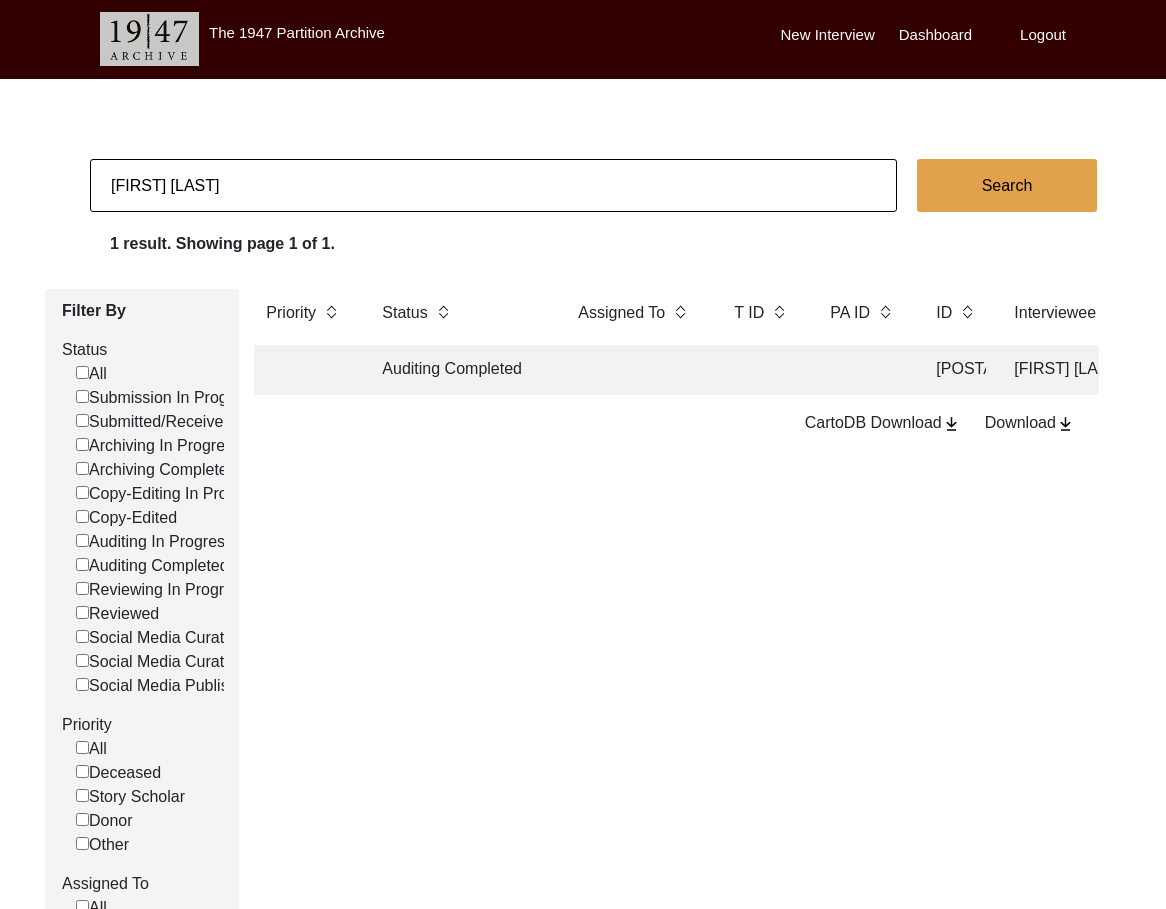 click on "[DATE] [FIRST] [LAST] Search 1 result. Showing page 1 of 1. Filter By Status  All   Submission In Progress   Submitted/Received   Archiving In Progress   Archiving Completed   Copy-Editing In Progress   Copy-Edited   Auditing In Progress   Auditing Completed   Reviewing In Progress   Reviewed   Social Media Curation In Progress   Social Media Curated   Social Media Published  Priority  All   Deceased   Story Scholar   Donor   Other  Assigned To  All   [FIRST] [LAST]   [FIRST] [LAST]   archivist   [FIRST] [LAST]   [FIRST] [LAST]  Priority Status Assigned To T ID PA ID ID Interviewee Name Interviewer Interview location ([CITY], [STATE]/[PROVINCE], [COUNTRY]) Interview Date Gender of interviewee Interviewee Date of Birth Interviewee Religion Interview Languages "Migrated From ([VILLAGE]/[CITY], [STATE]/[PROVINCE], [COUNTRY])" "Migrated To ([VILLAGE]/[CITY], [STATE]/[PROVINCE], [COUNTRY])" POST Form Summary RELEASE Form # Photos of interview Video/Audio Received B-Roll Received Doc & Video confirm email sent Auditing Completed [NUMBER] [FIRST] [LAST] [DATE] yes" at bounding box center (583, 607) 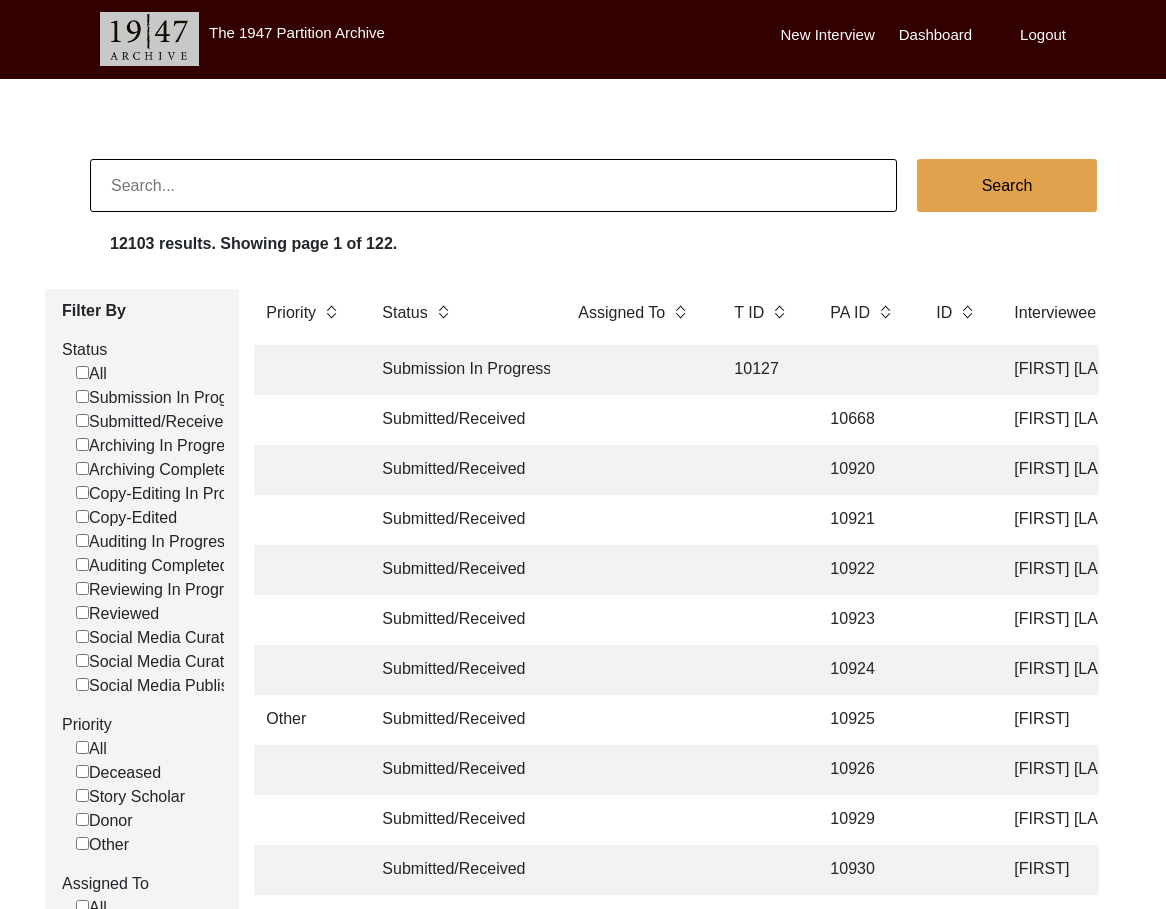 click at bounding box center (493, 185) 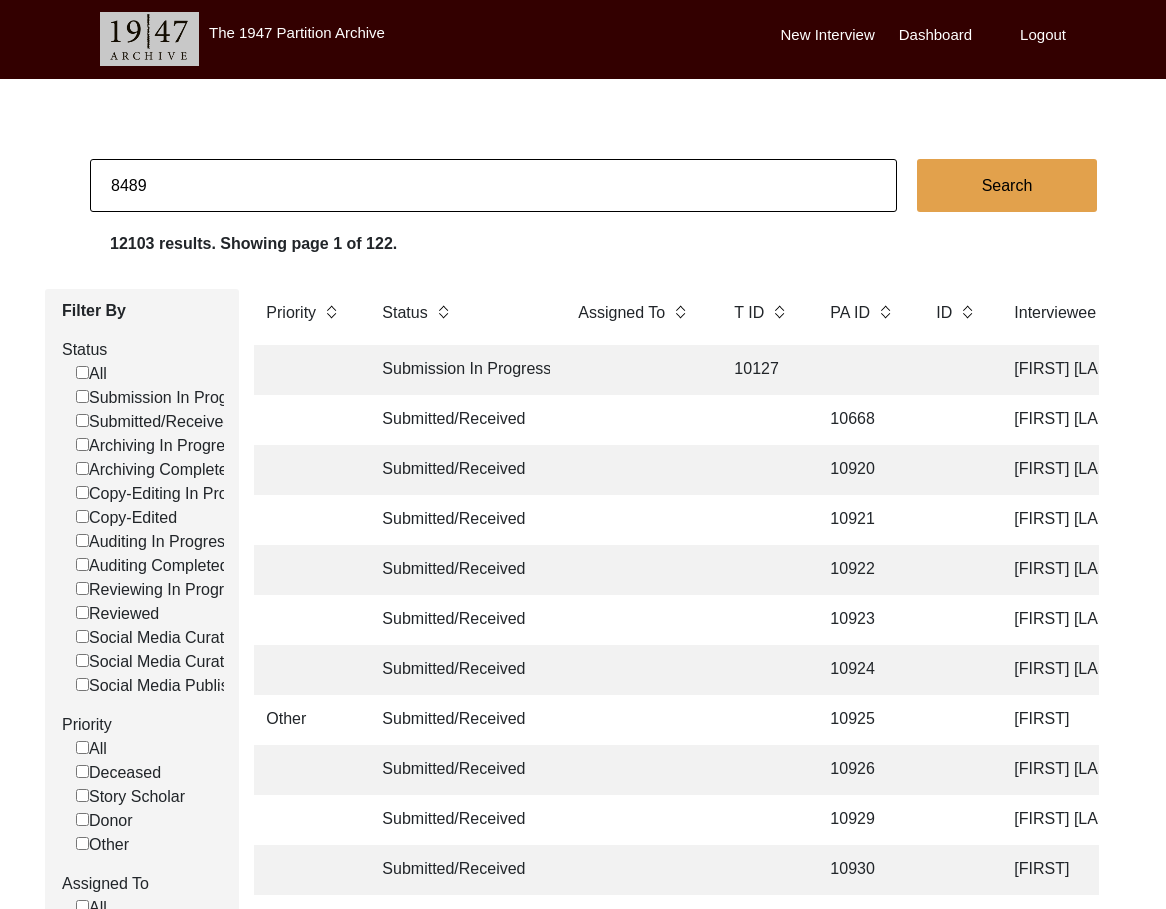 type on "8489" 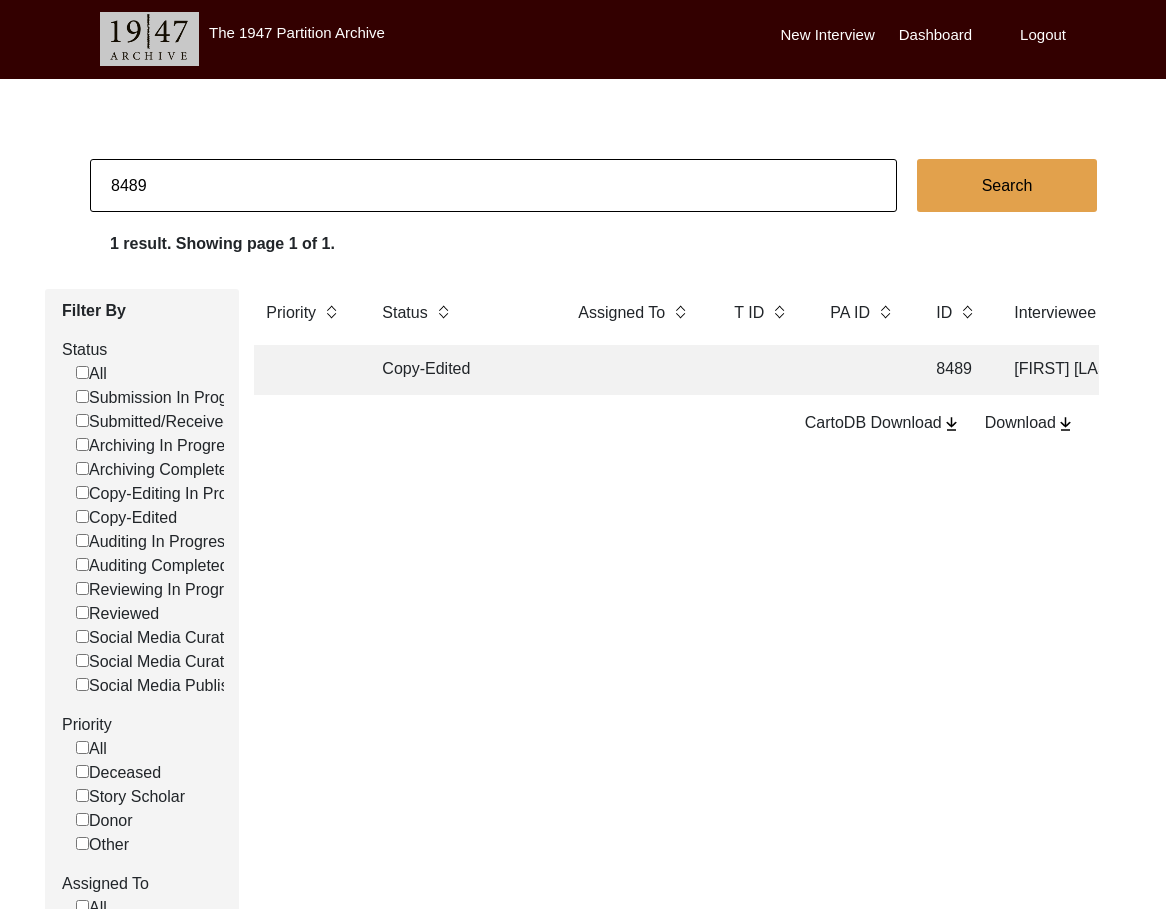 click at bounding box center [636, 370] 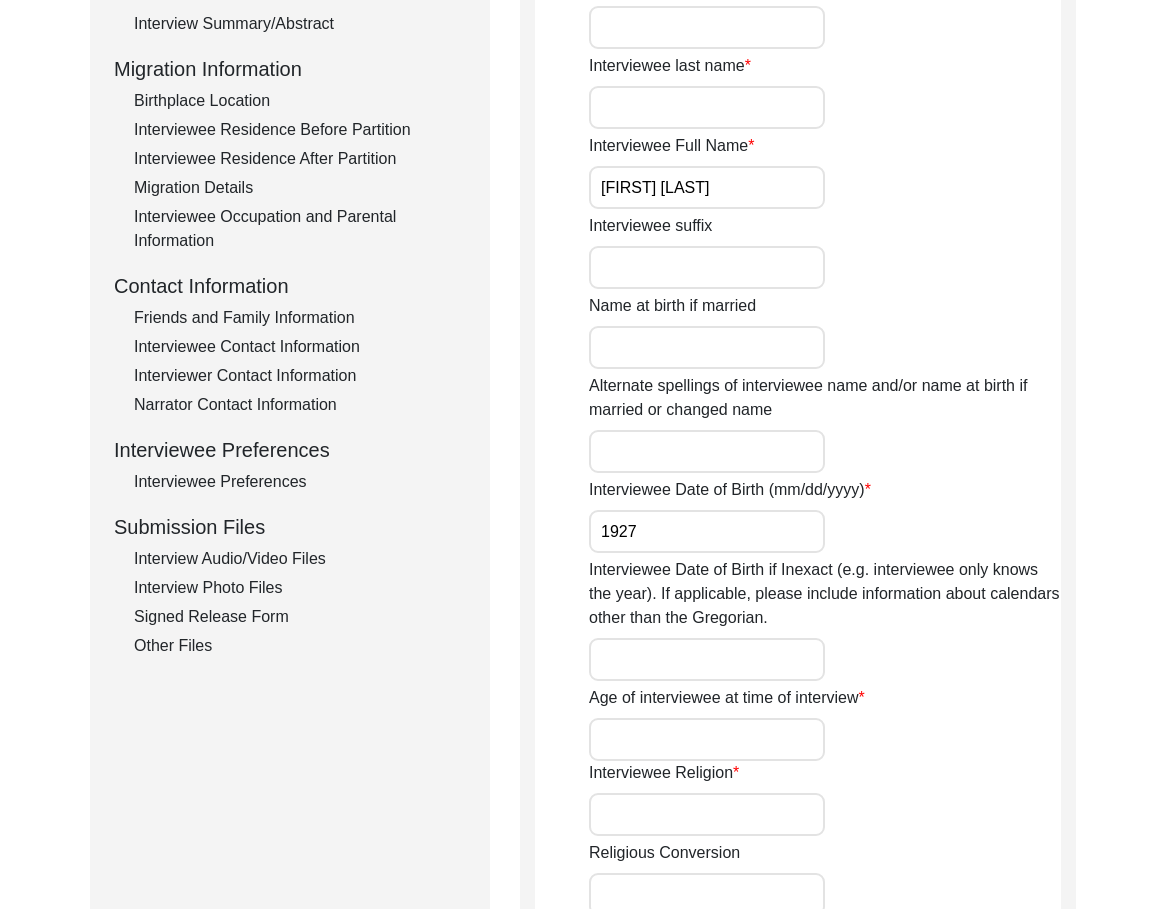 scroll, scrollTop: 533, scrollLeft: 0, axis: vertical 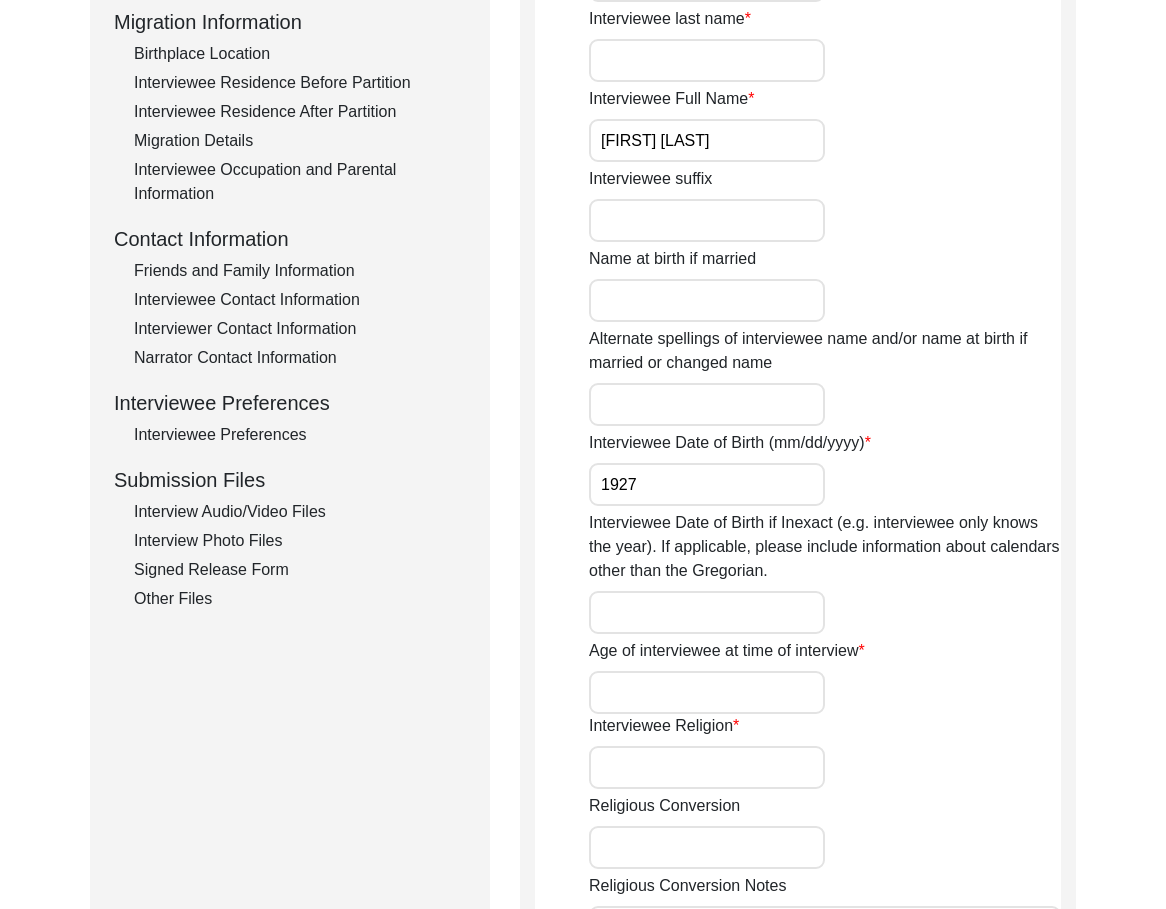 click on "Interview Audio/Video Files" at bounding box center (300, 512) 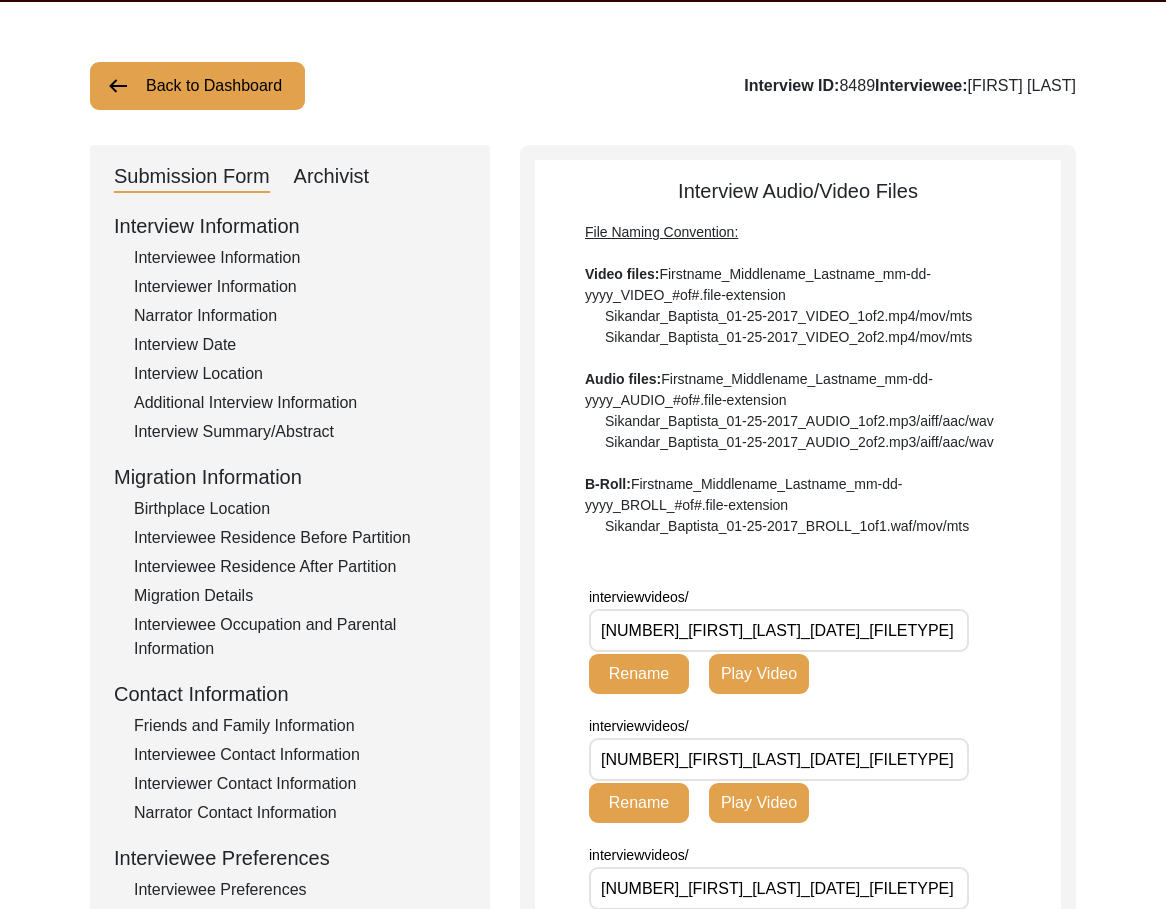 scroll, scrollTop: 0, scrollLeft: 0, axis: both 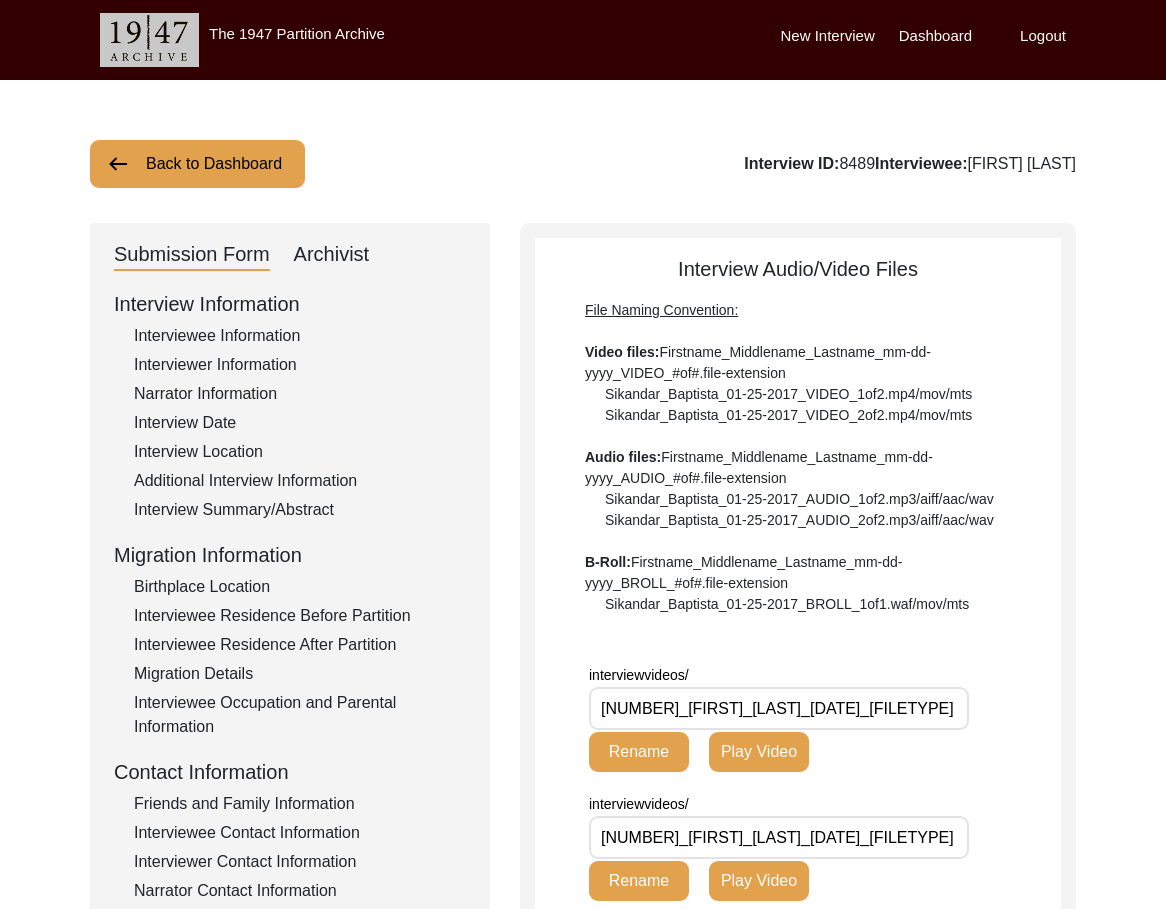 click on "Archivist" at bounding box center (332, 255) 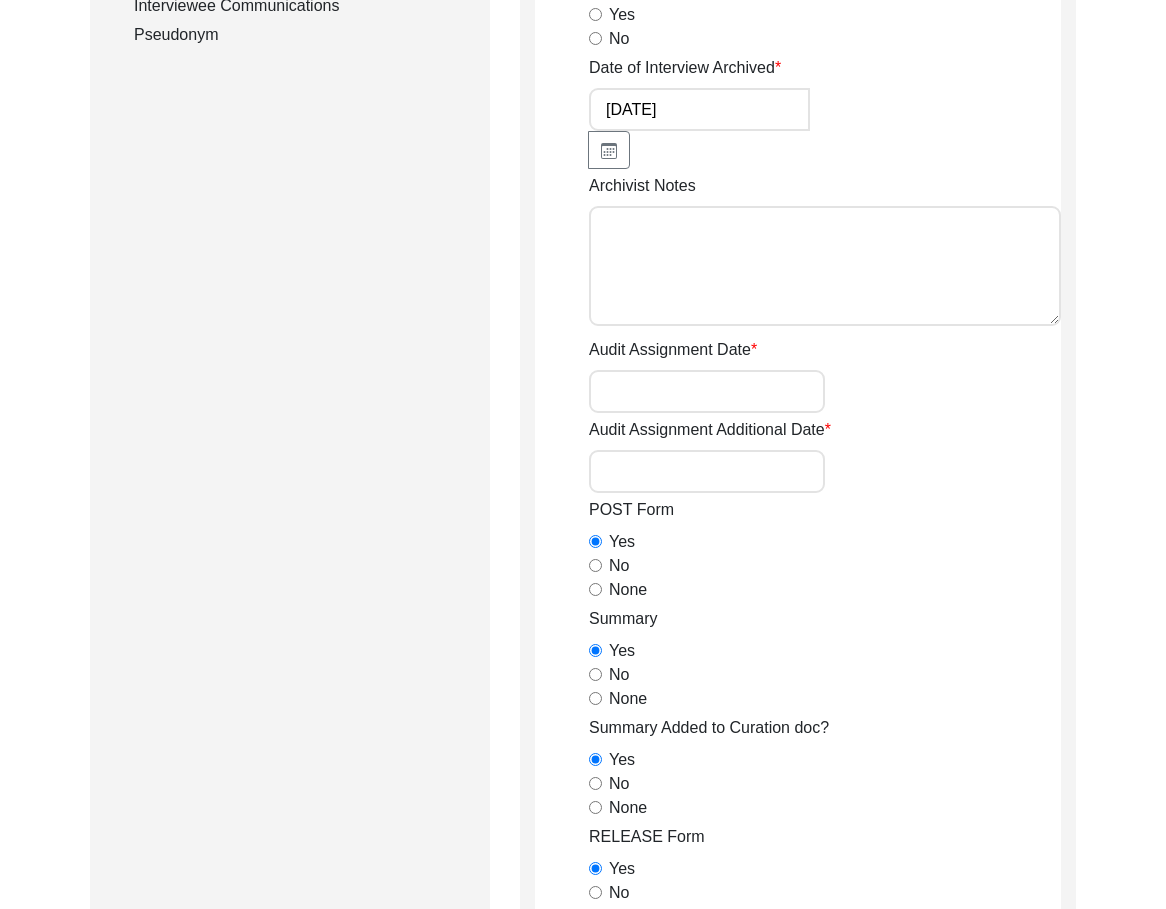 scroll, scrollTop: 0, scrollLeft: 0, axis: both 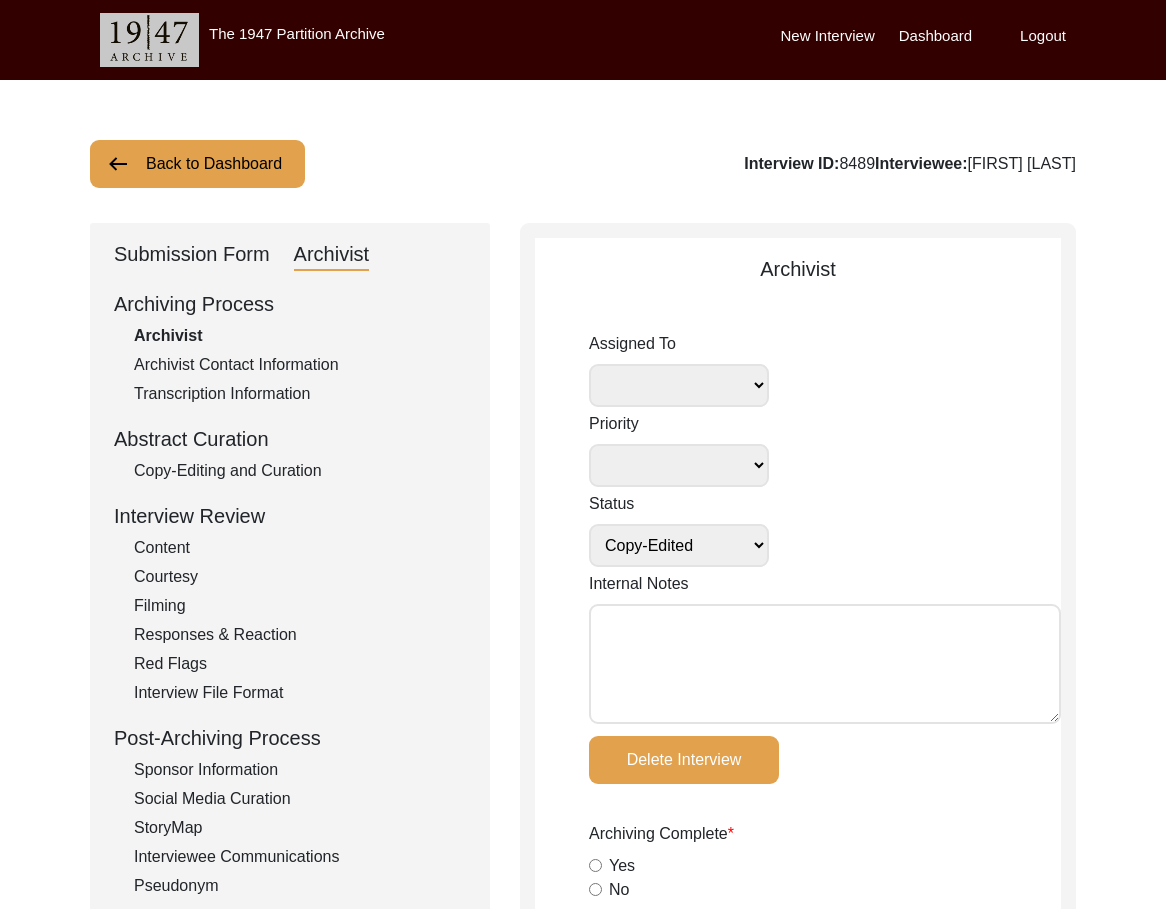 drag, startPoint x: 851, startPoint y: 162, endPoint x: 810, endPoint y: 159, distance: 41.109608 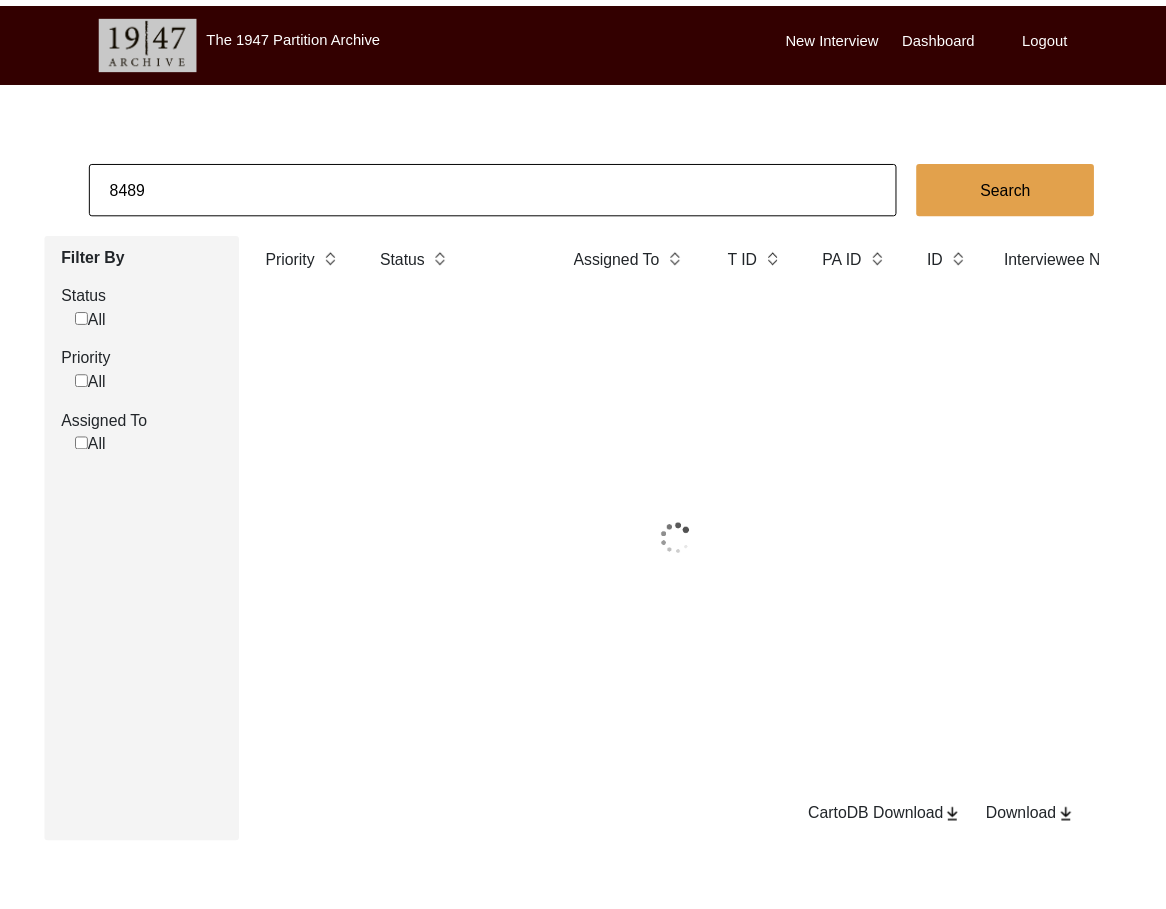scroll, scrollTop: 1, scrollLeft: 0, axis: vertical 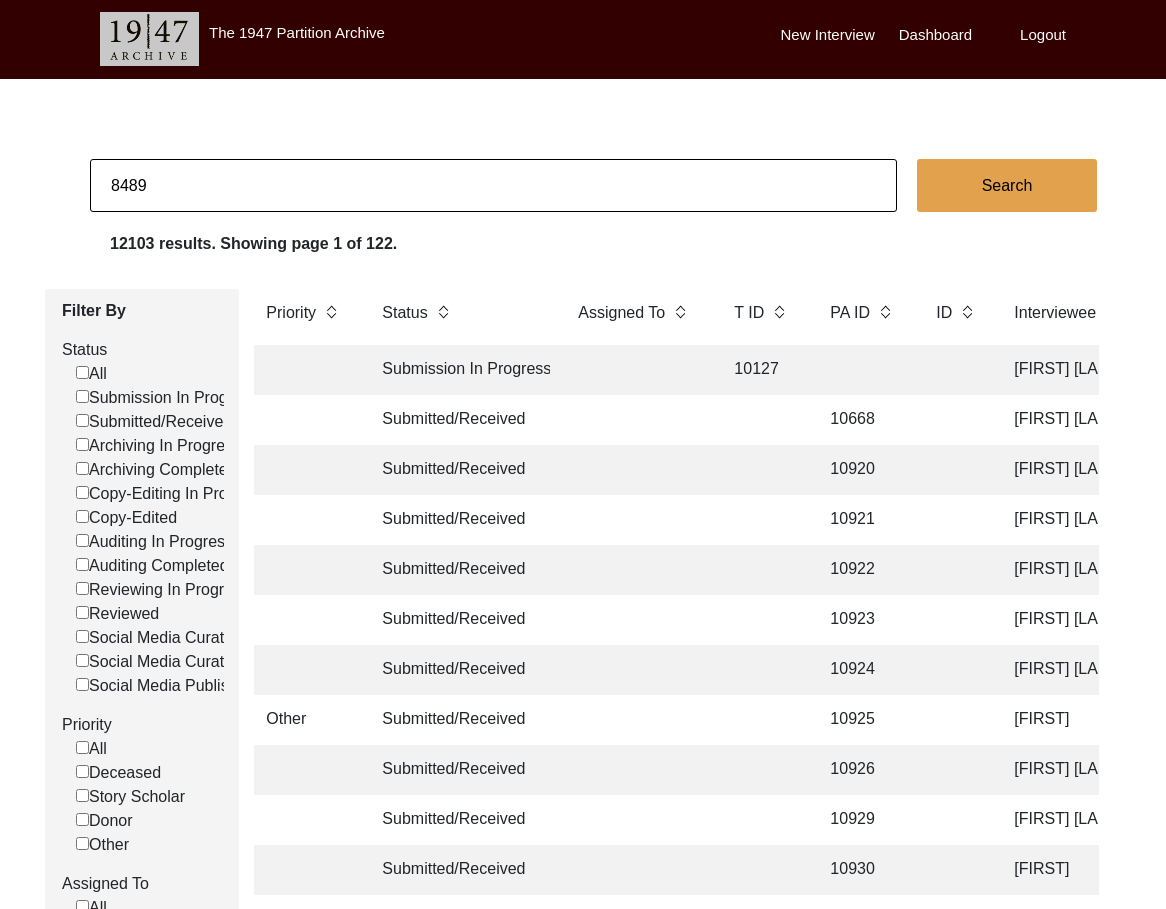 click on "8489" at bounding box center (493, 185) 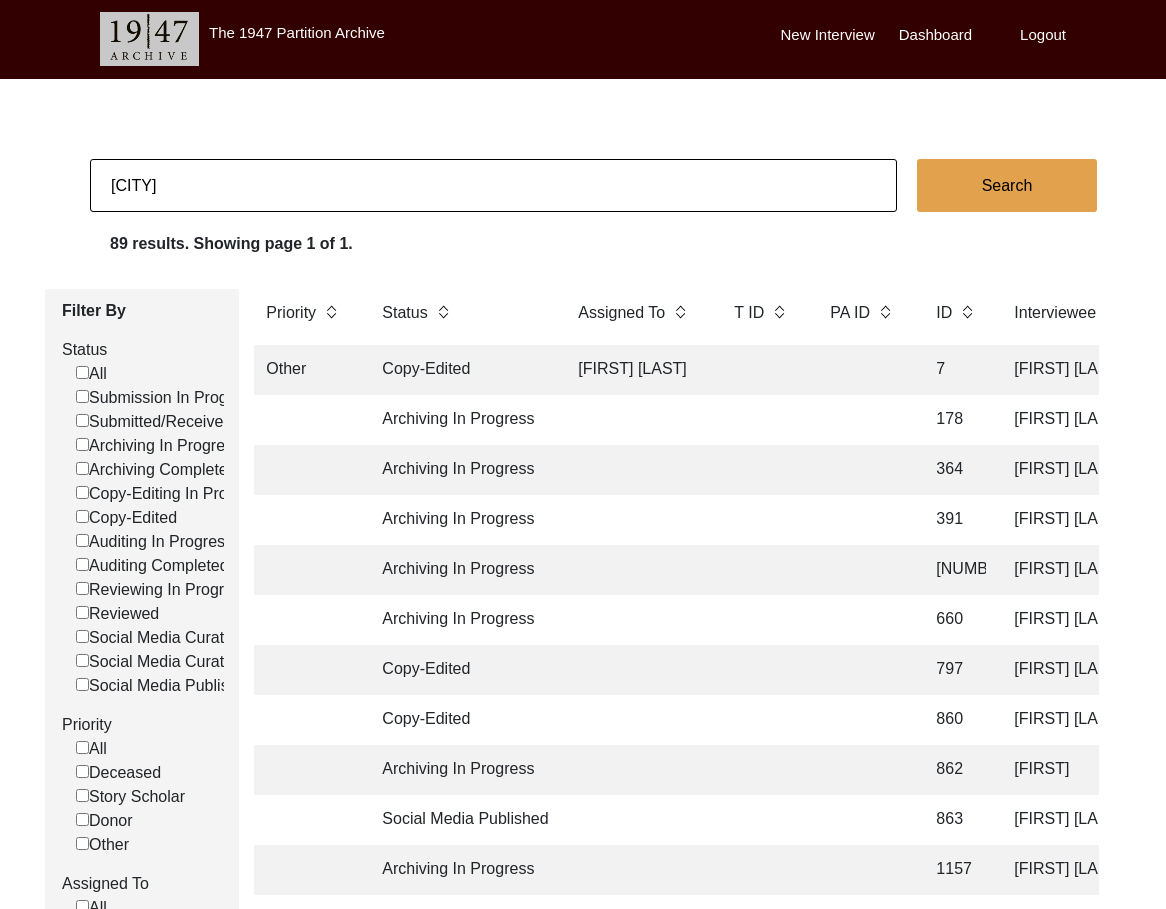 click on "89 results. Showing page 1 of 1." at bounding box center [638, 248] 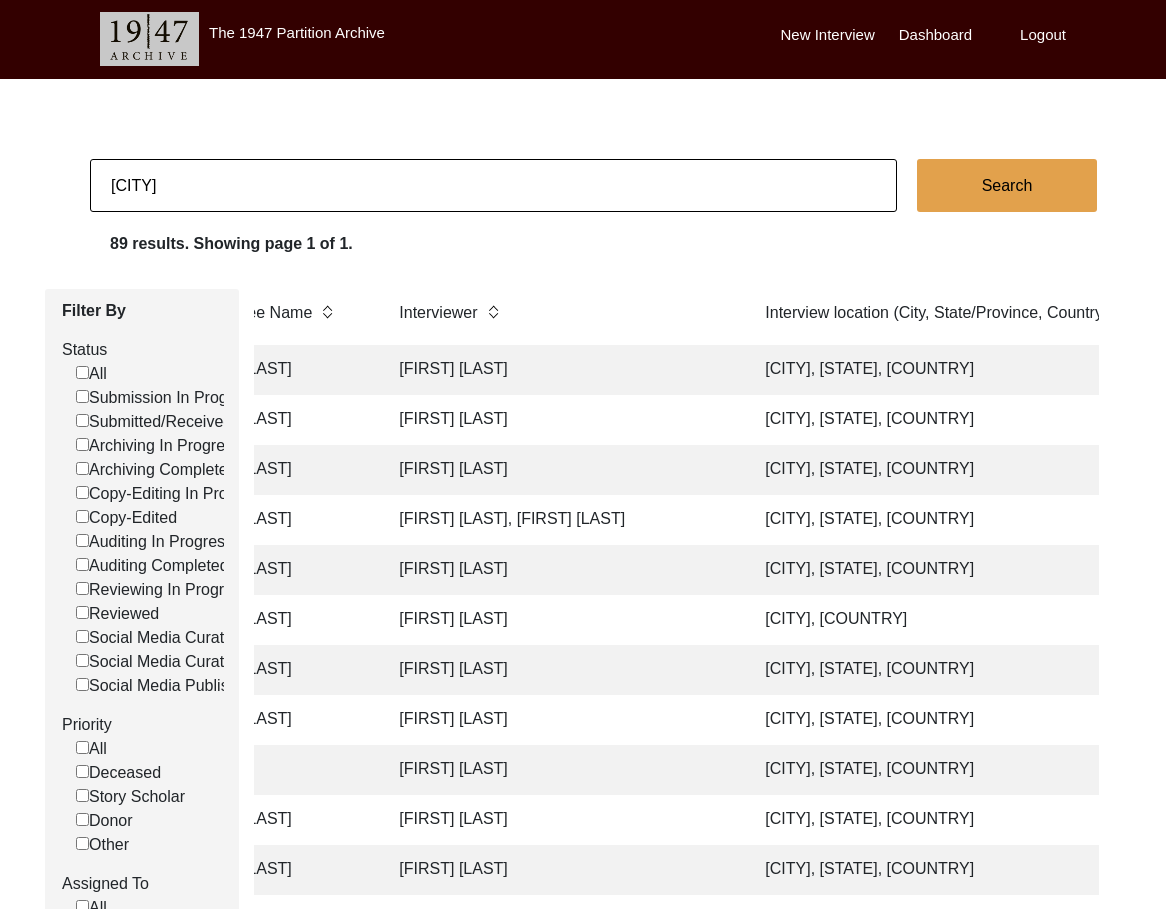 scroll, scrollTop: 0, scrollLeft: 895, axis: horizontal 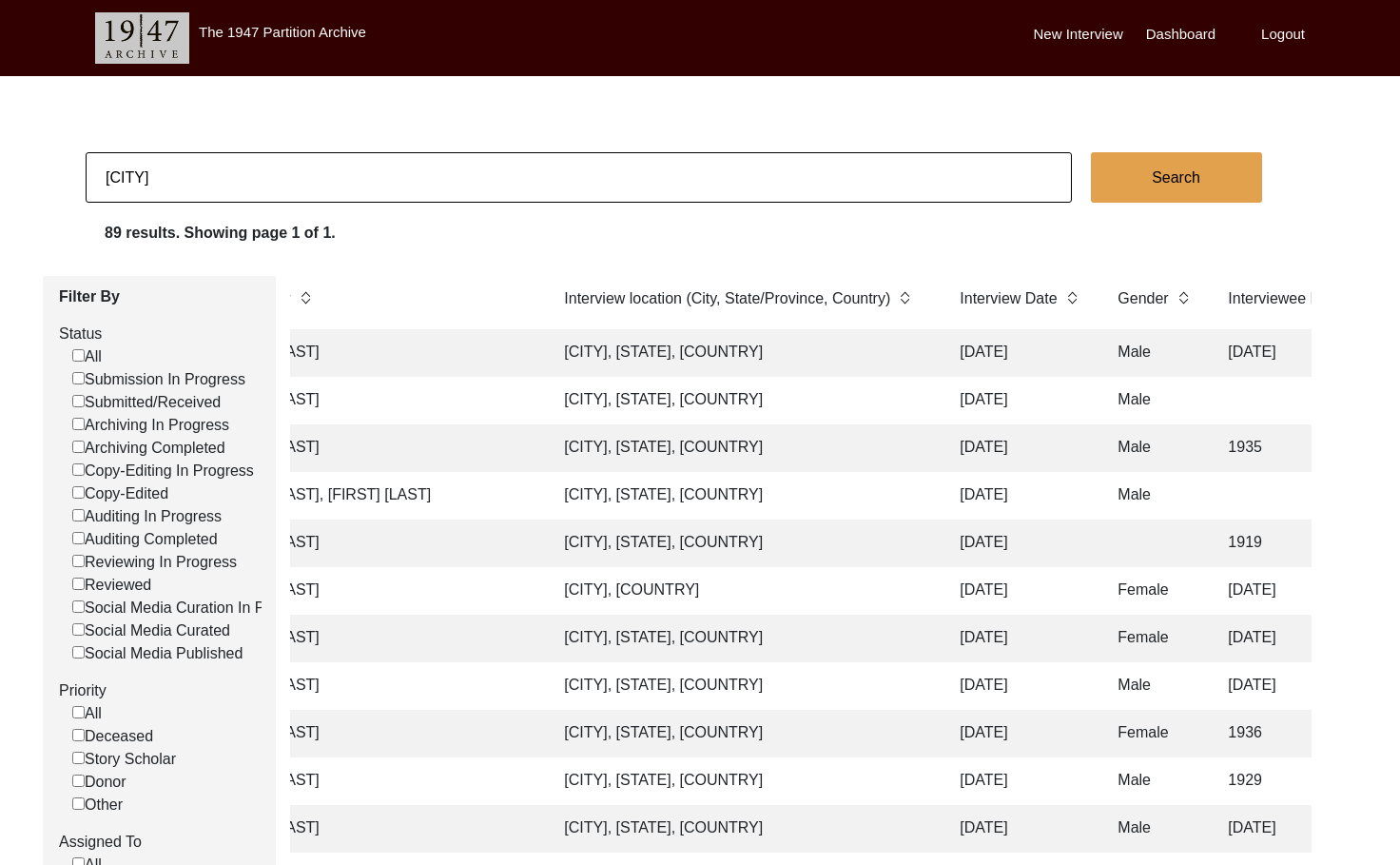 click on "[CITY]" at bounding box center (578, 177) 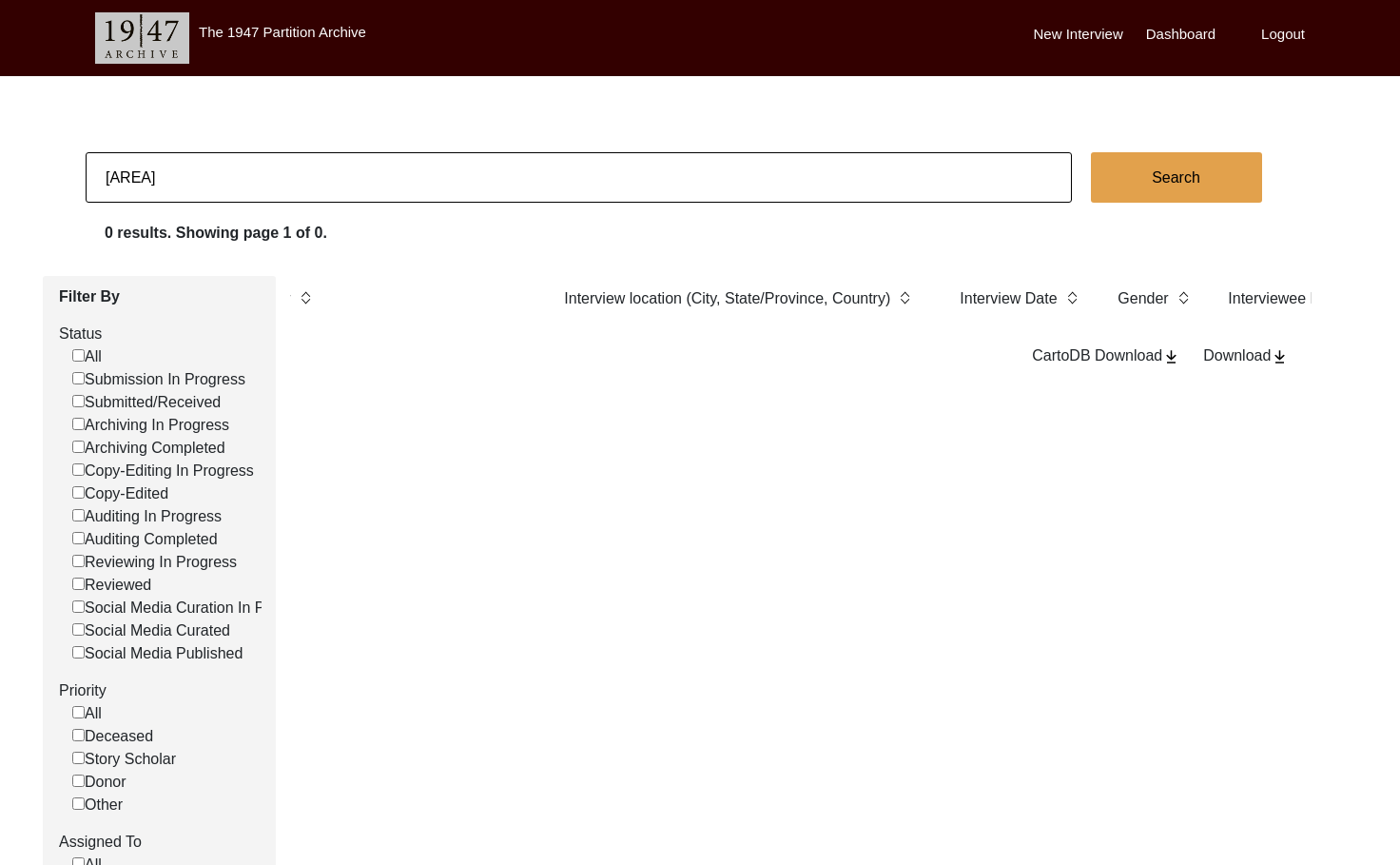 click on "[AREA]" at bounding box center [578, 177] 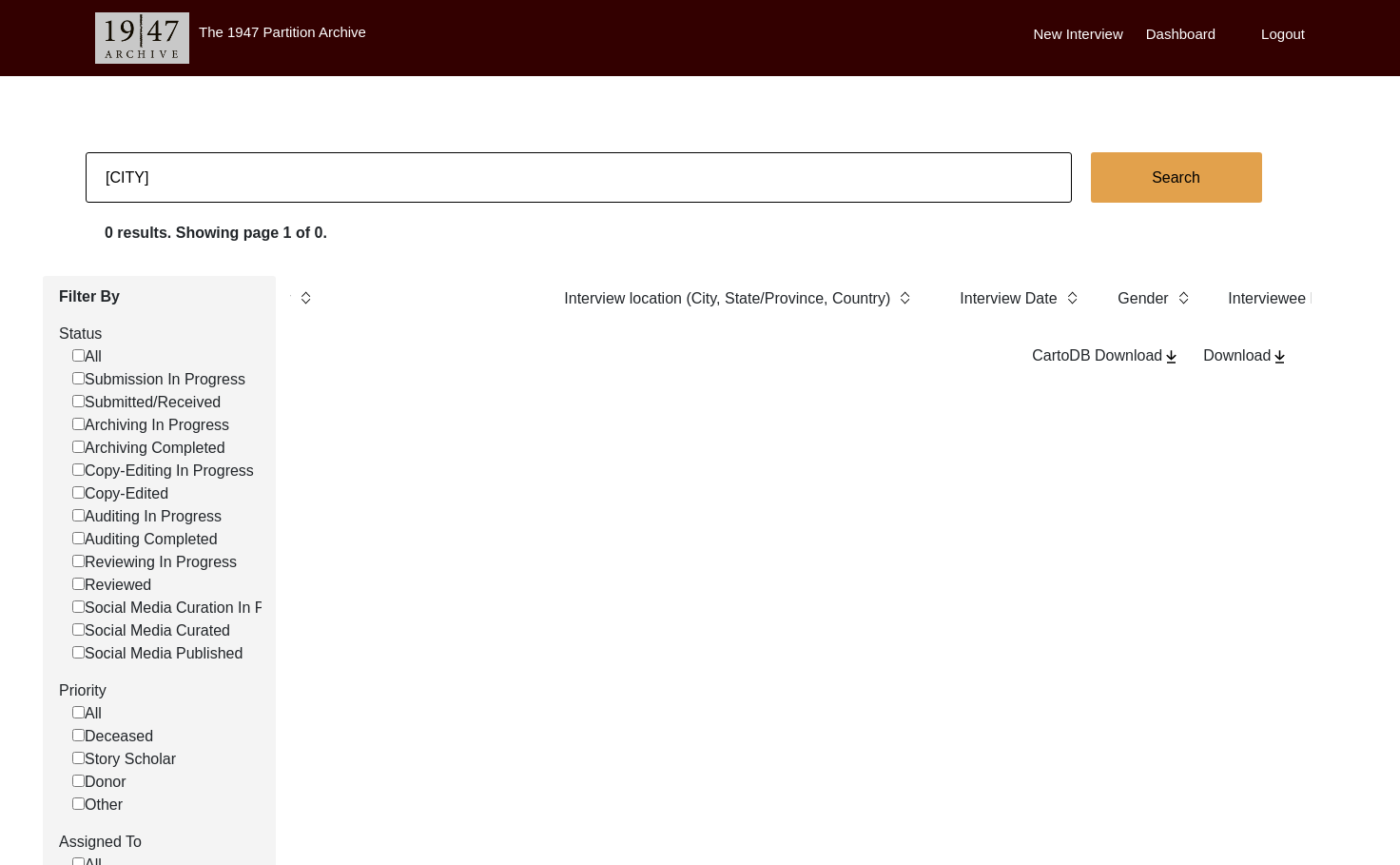 click on "[CITY]" at bounding box center [578, 177] 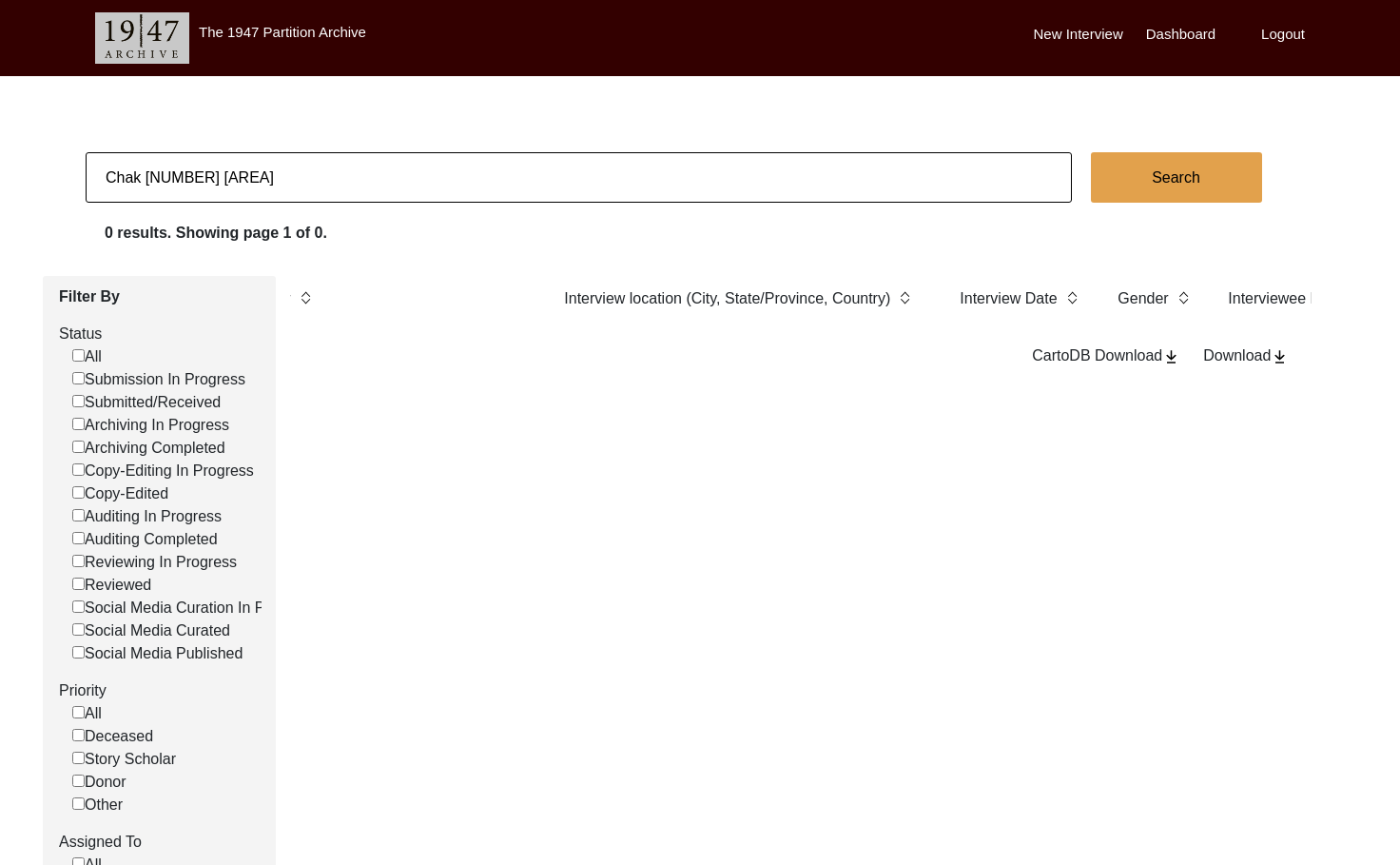 click on "Chak [NUMBER] [AREA]" at bounding box center [578, 177] 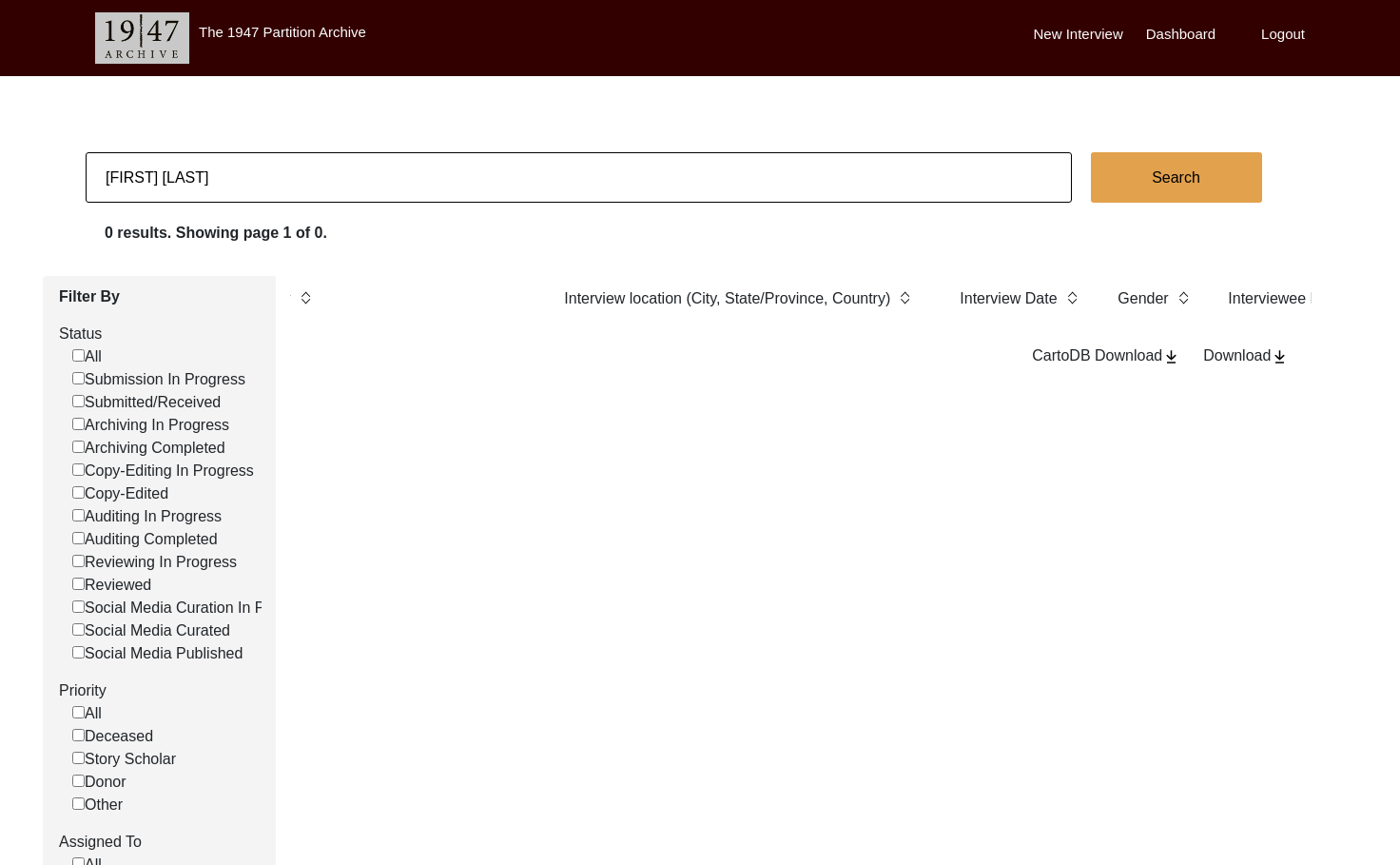 click on "[FIRST] [LAST]" at bounding box center [578, 177] 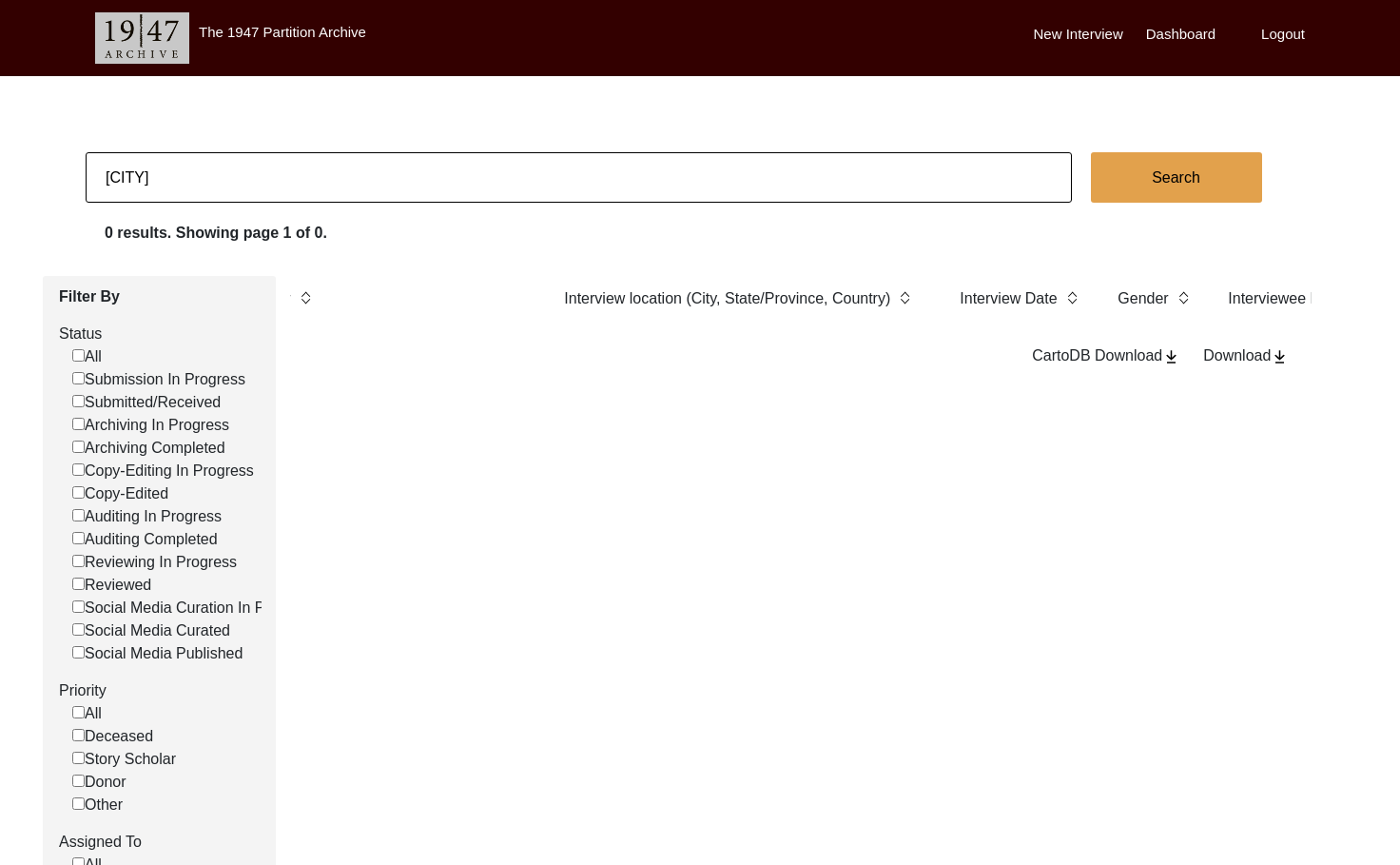 click on "[CITY]" at bounding box center [578, 177] 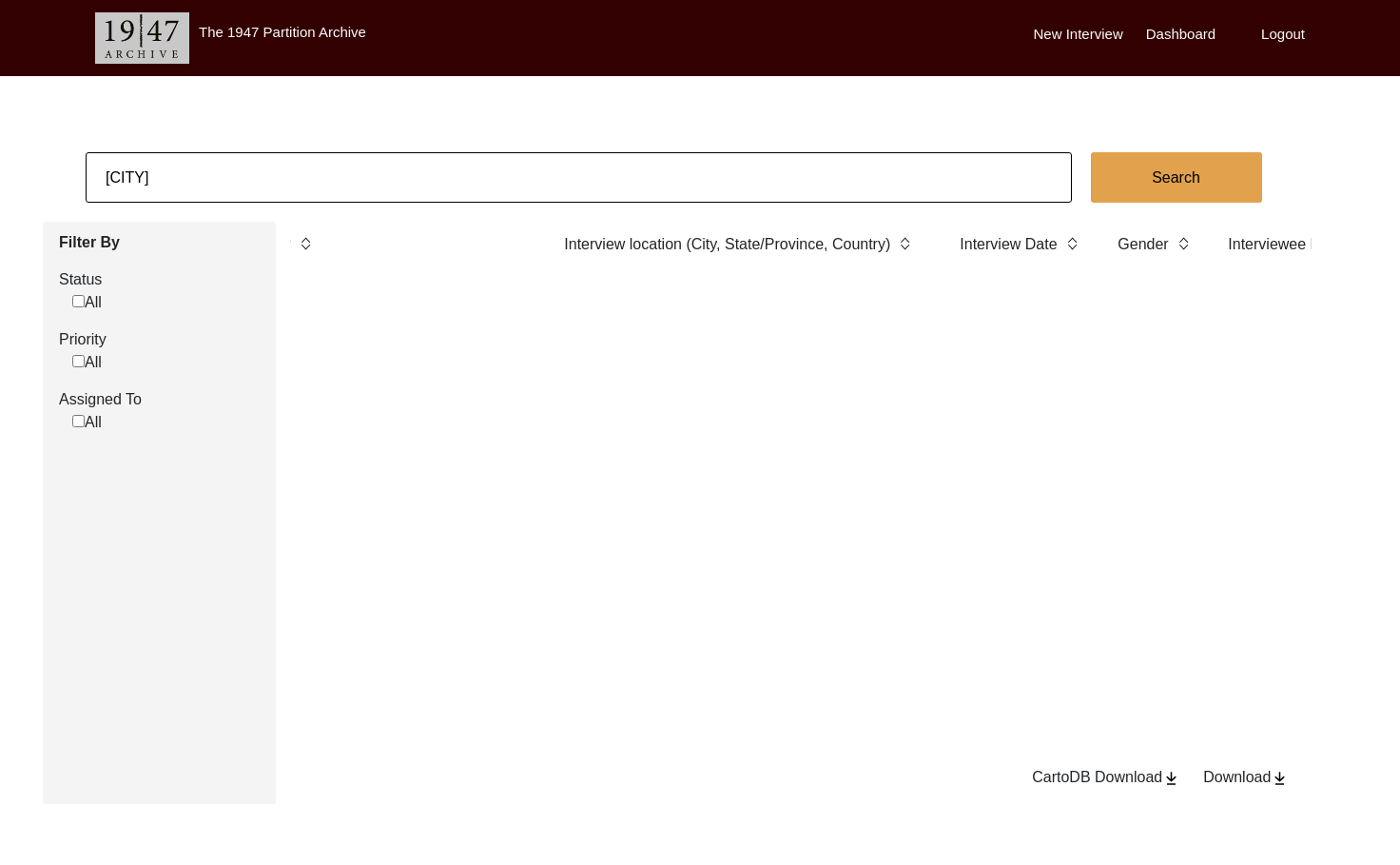 scroll, scrollTop: 3, scrollLeft: 0, axis: vertical 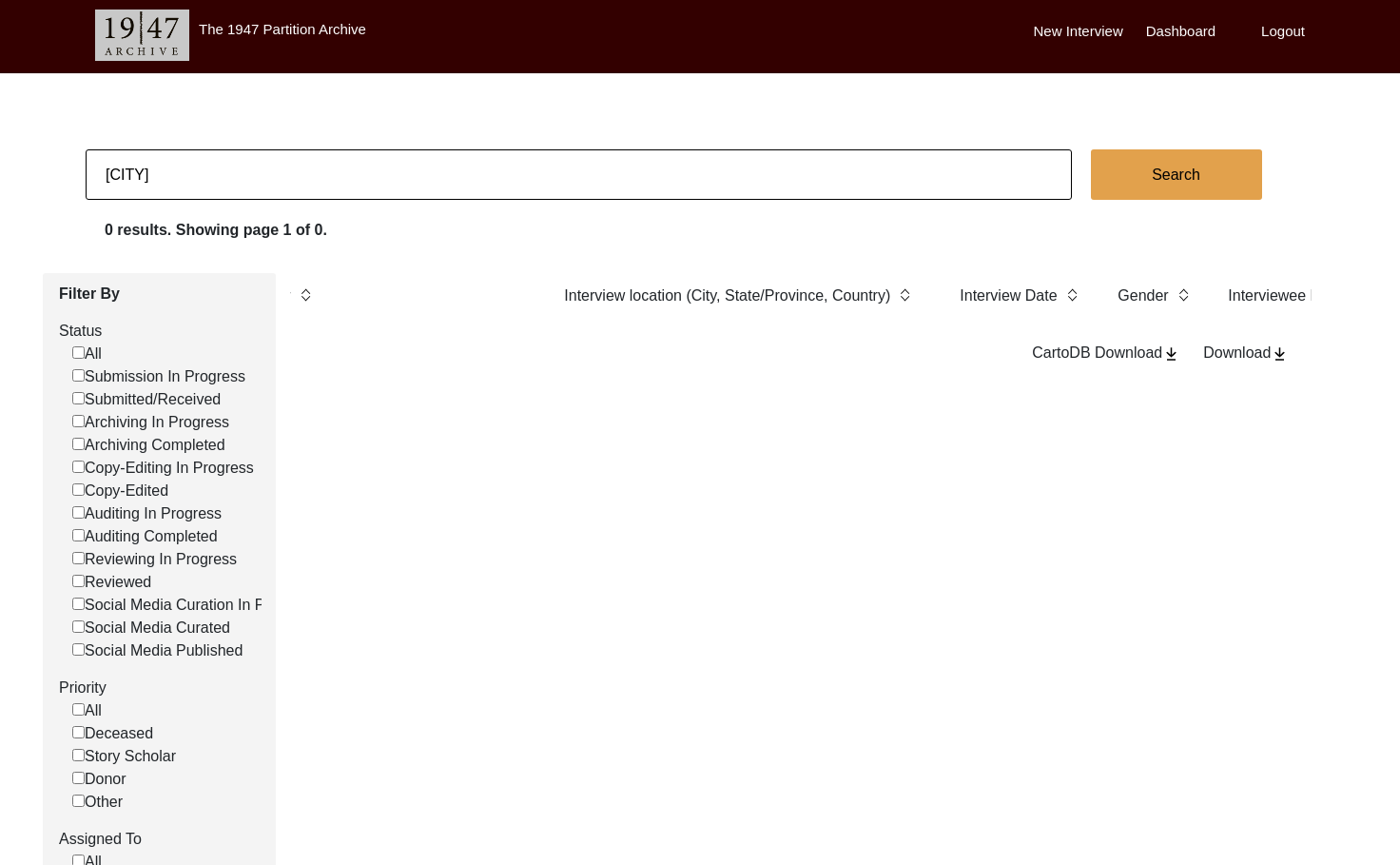 click on "[CITY]" at bounding box center (578, 174) 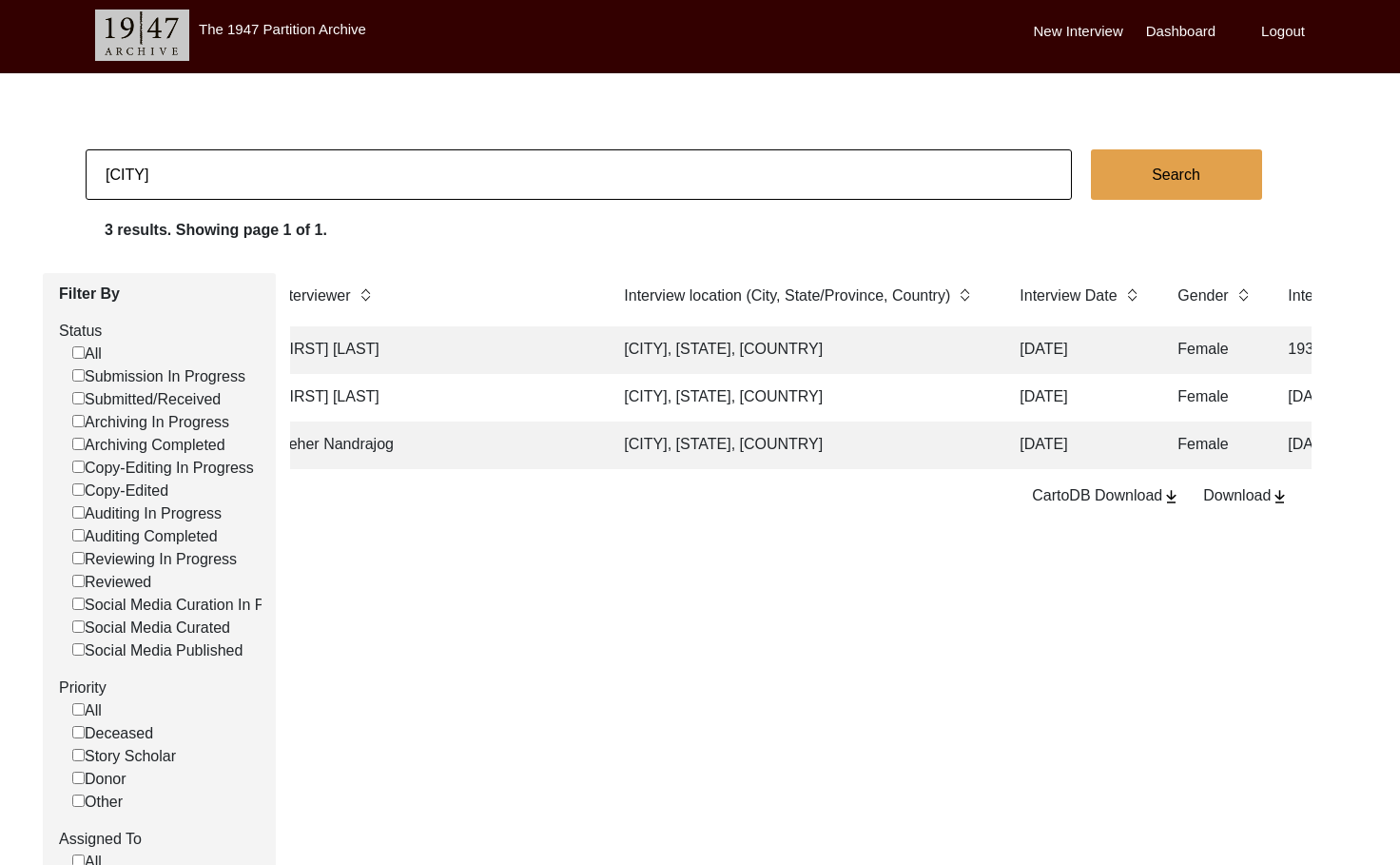 scroll, scrollTop: 0, scrollLeft: 946, axis: horizontal 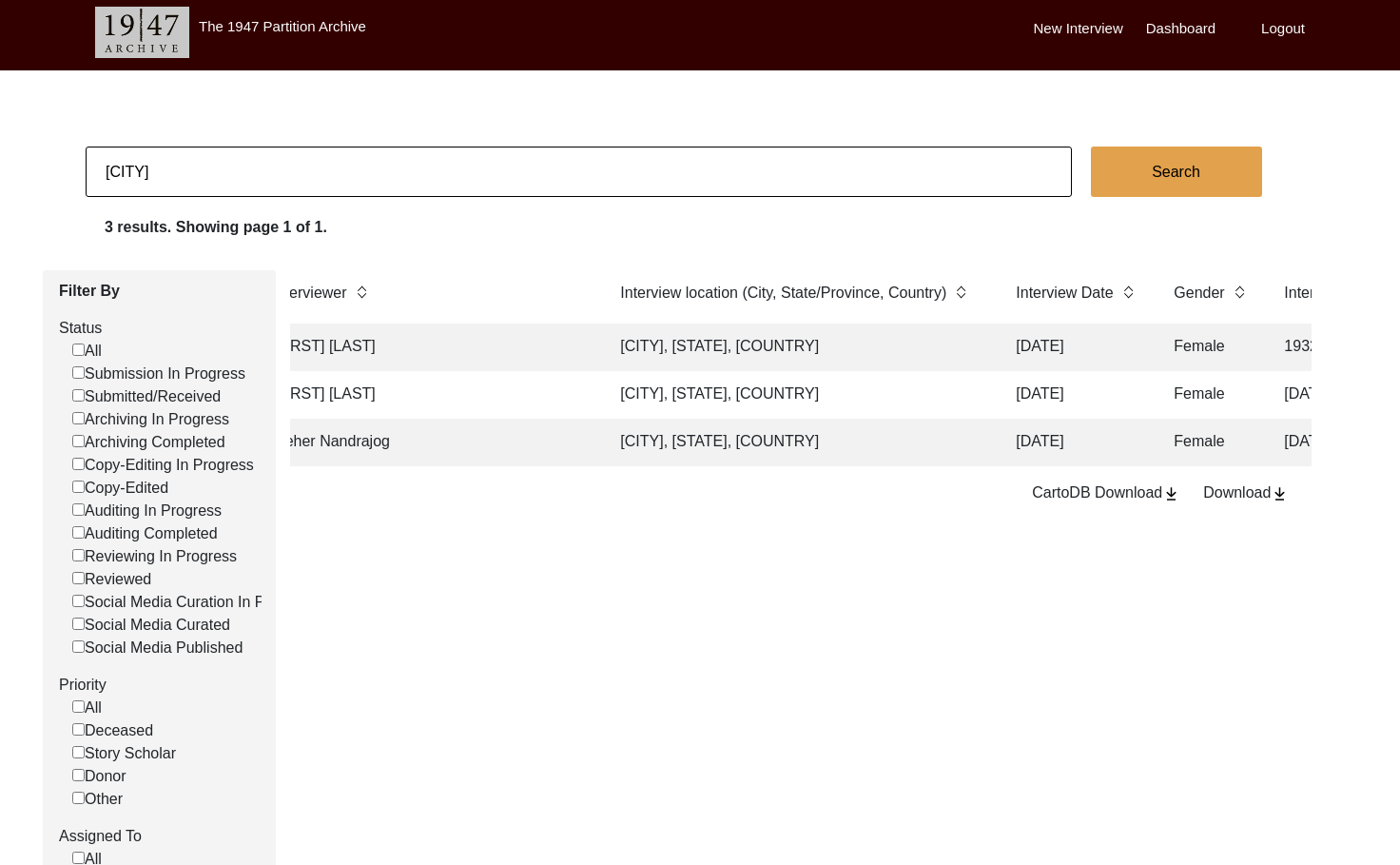 click on "[CITY]" at bounding box center (578, 171) 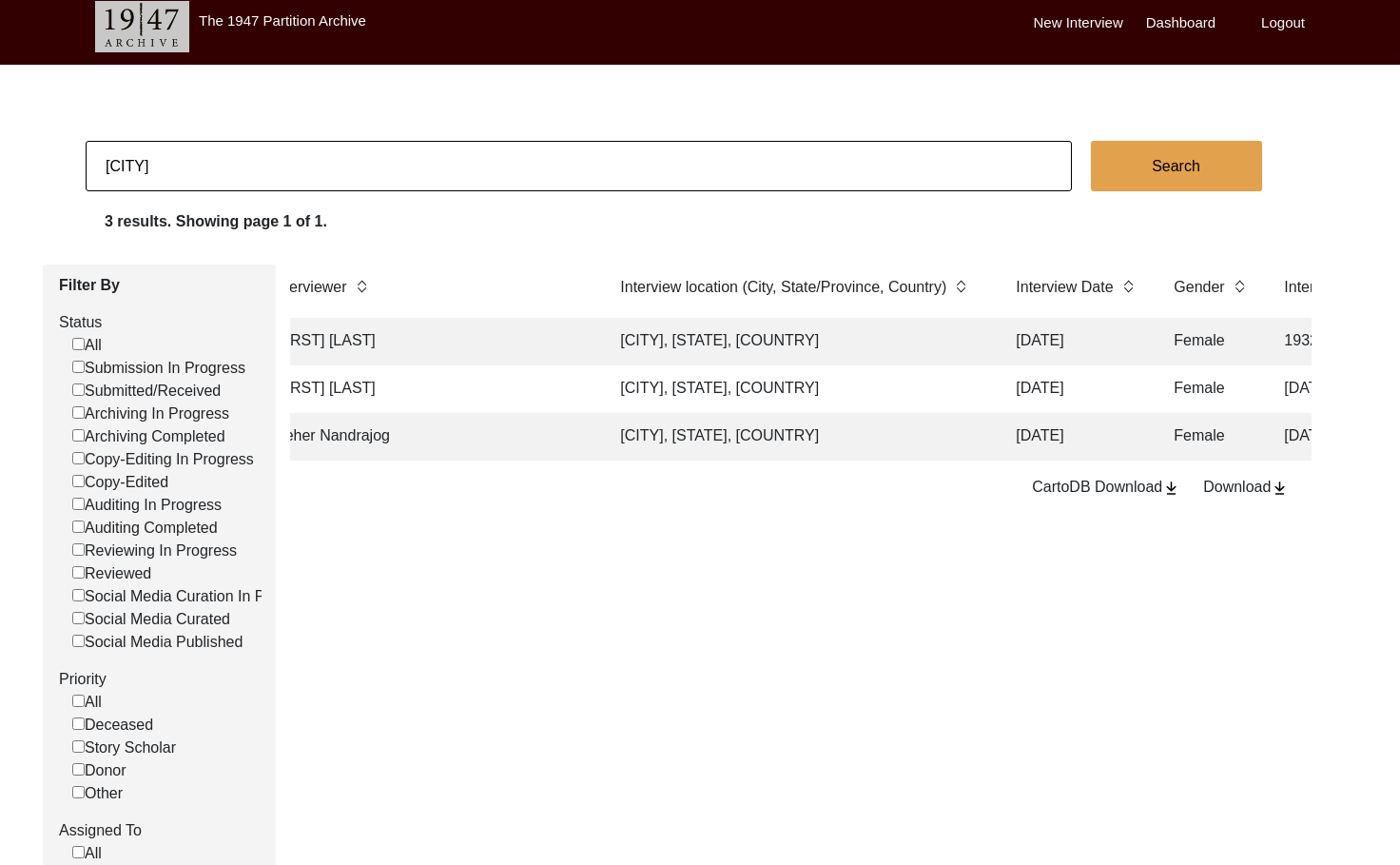 click on "[CITY]" at bounding box center [578, 166] 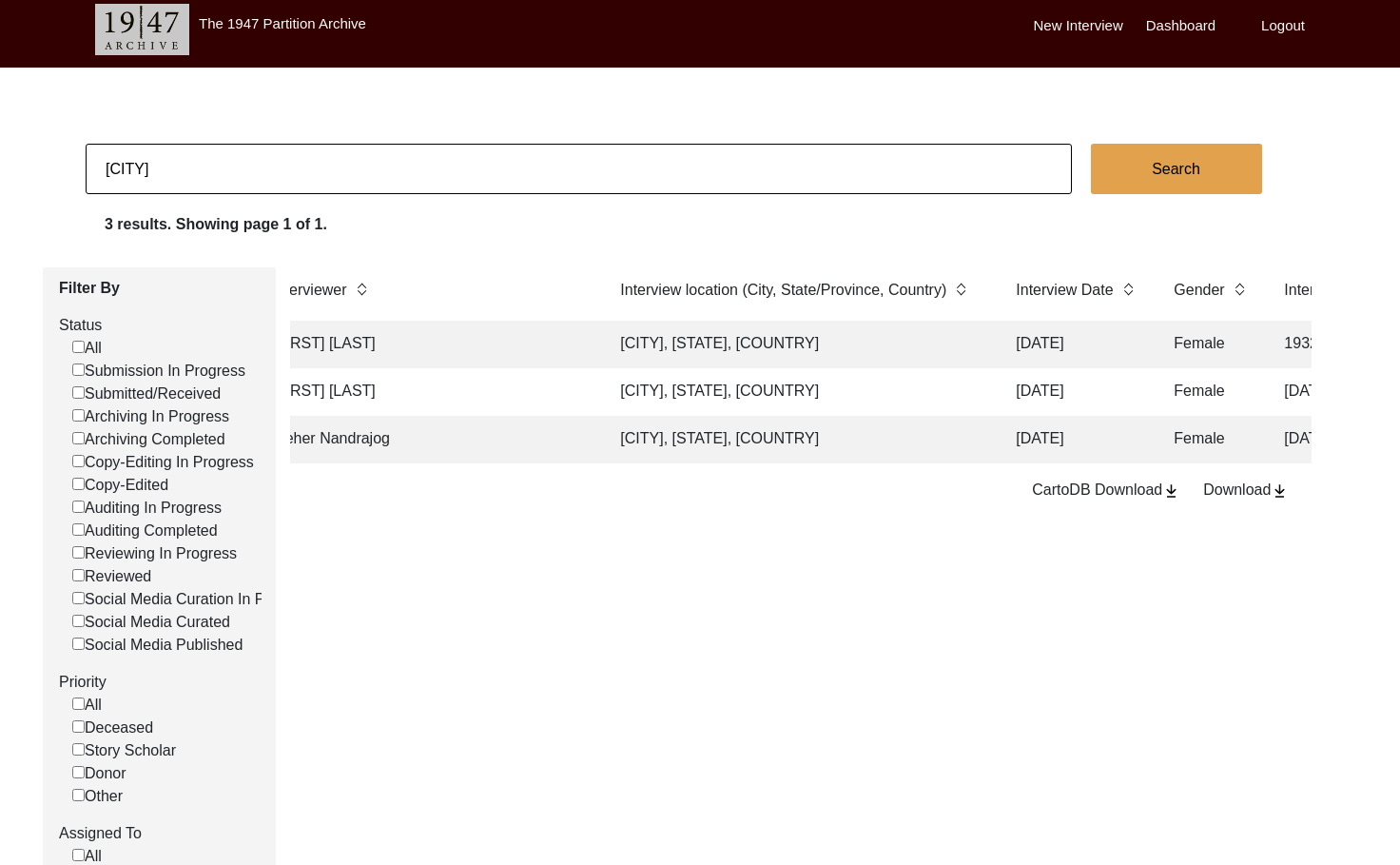 paste on "era" 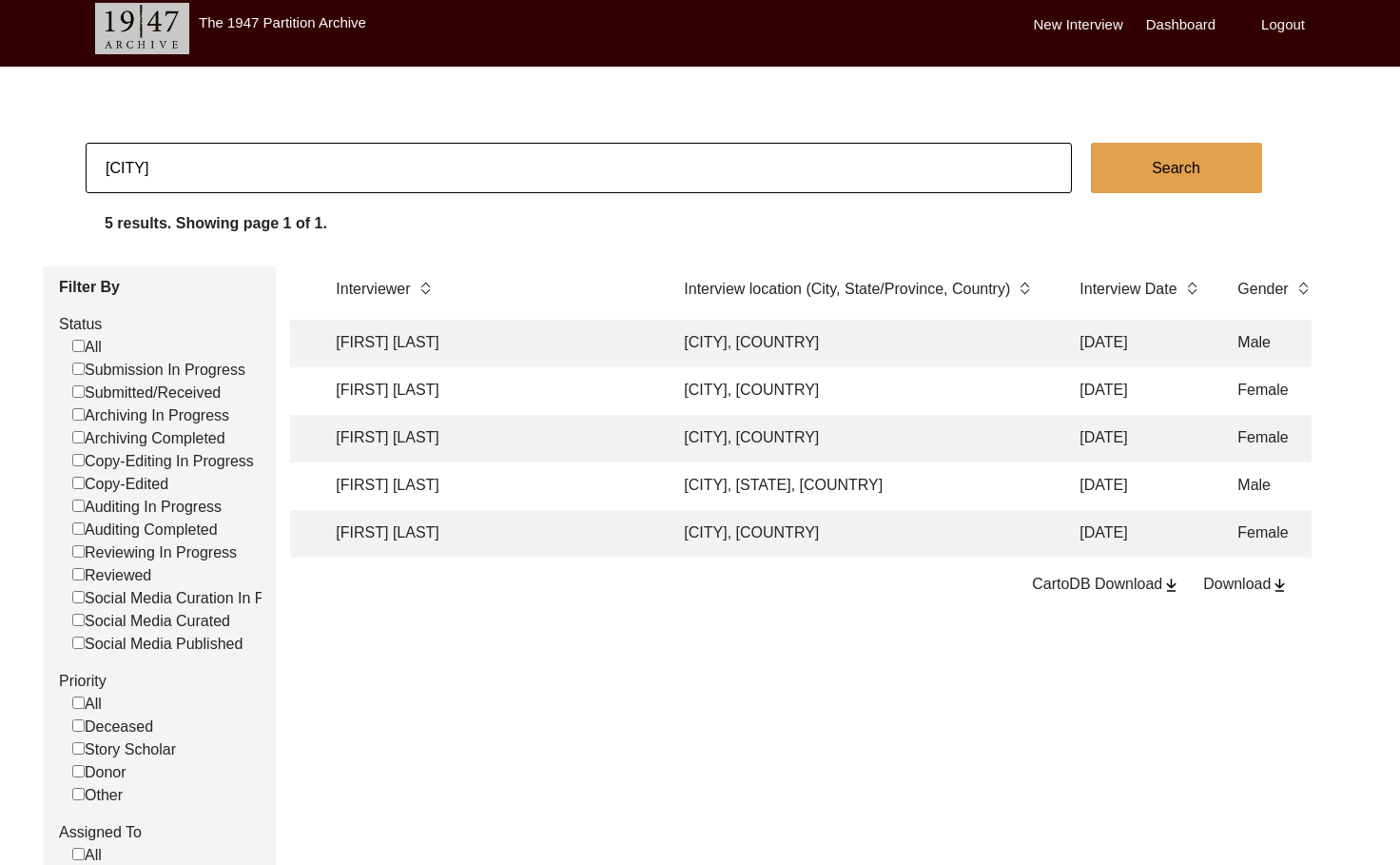scroll, scrollTop: 0, scrollLeft: 885, axis: horizontal 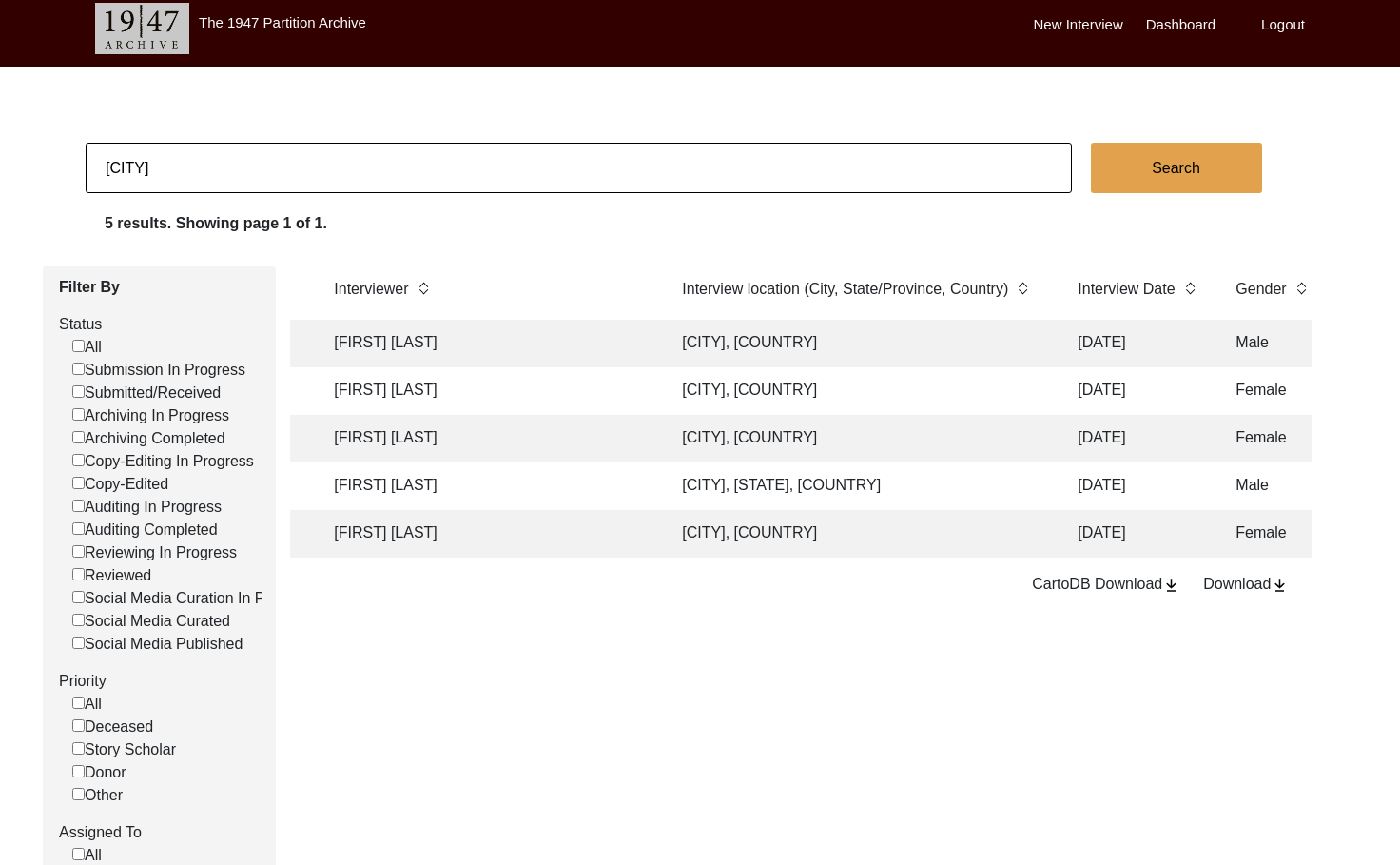 click on "[CITY]" at bounding box center (578, 167) 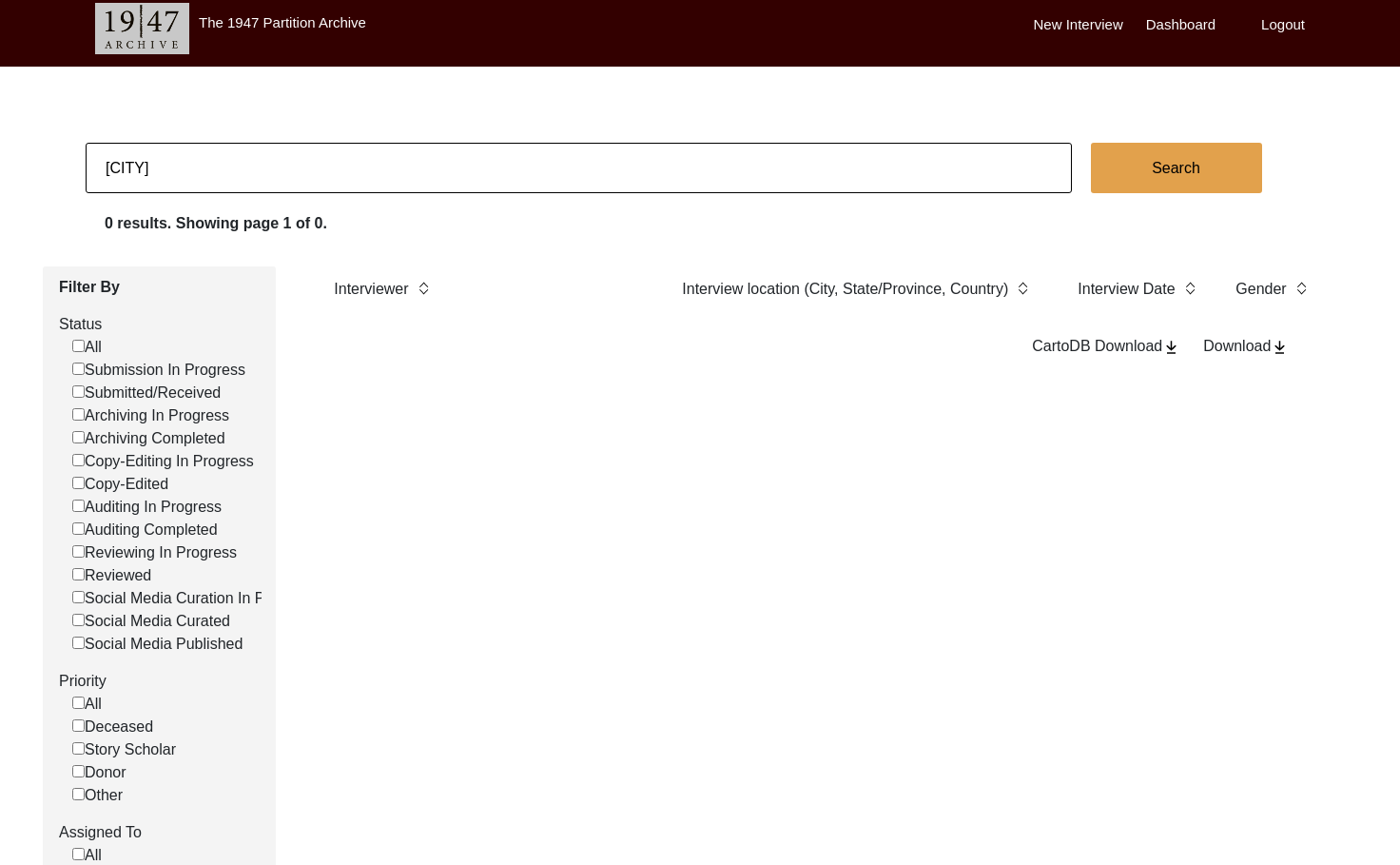 click on "[CITY]" at bounding box center [578, 167] 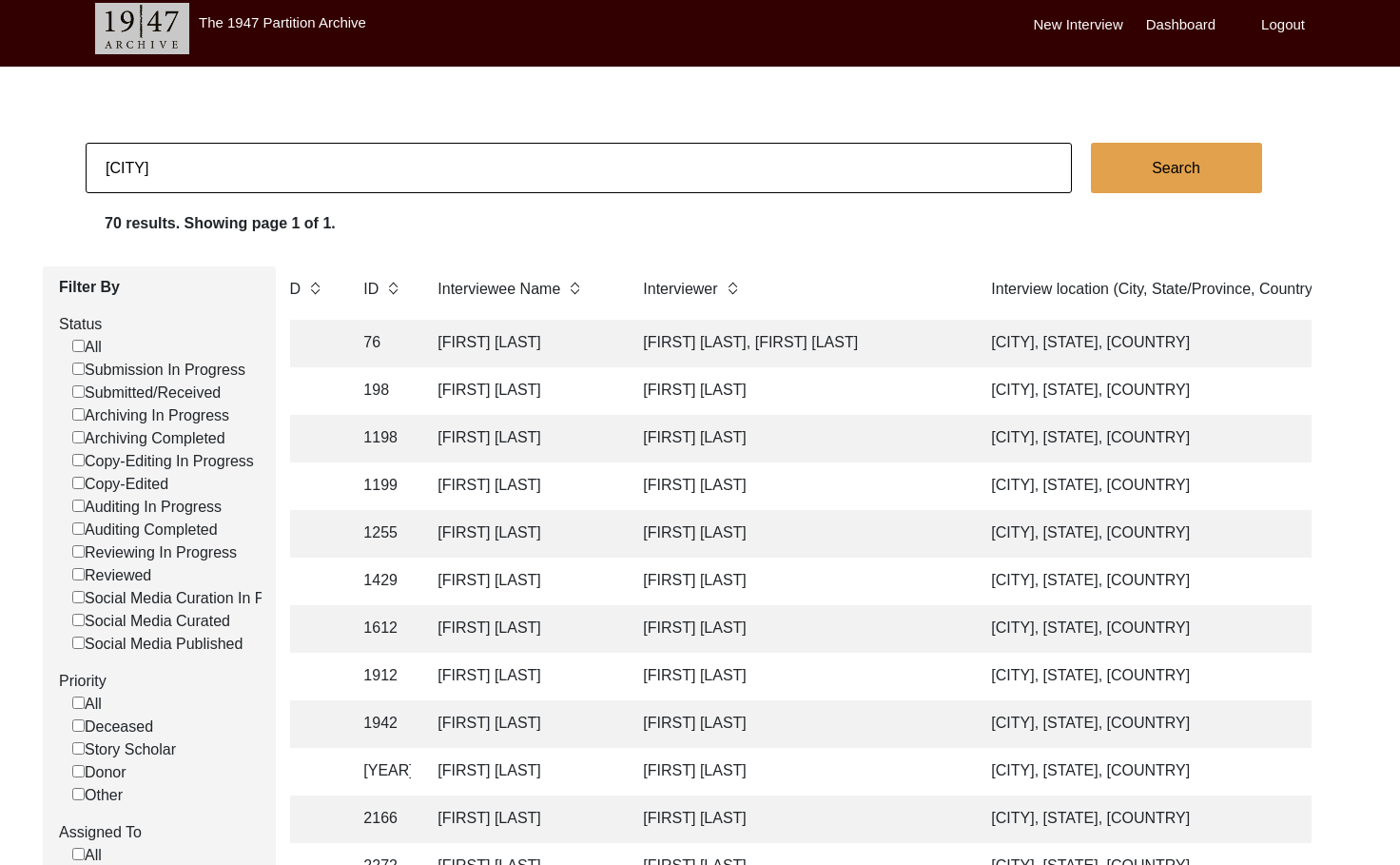 scroll, scrollTop: 0, scrollLeft: 588, axis: horizontal 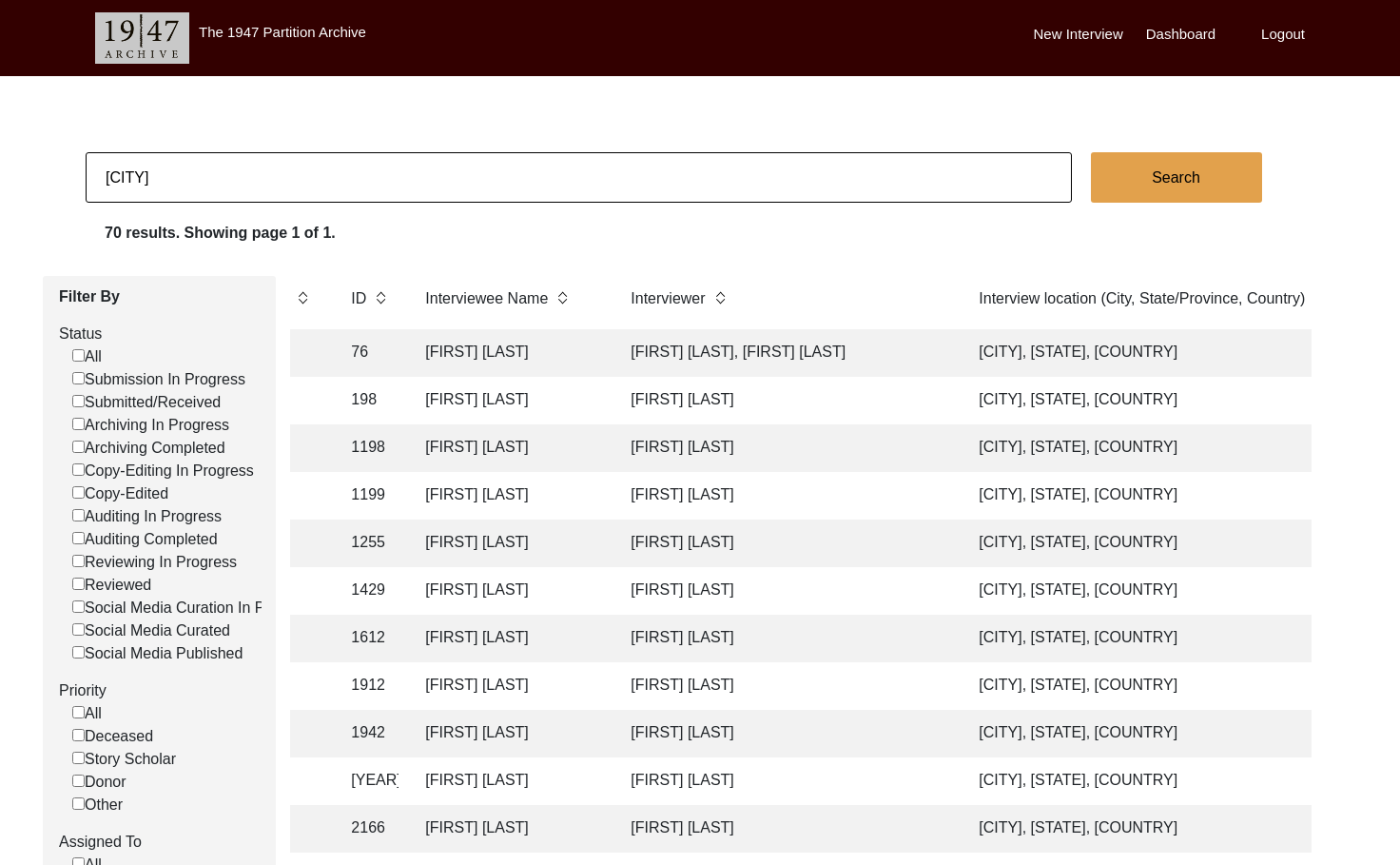 click on "[CITY]" at bounding box center (578, 177) 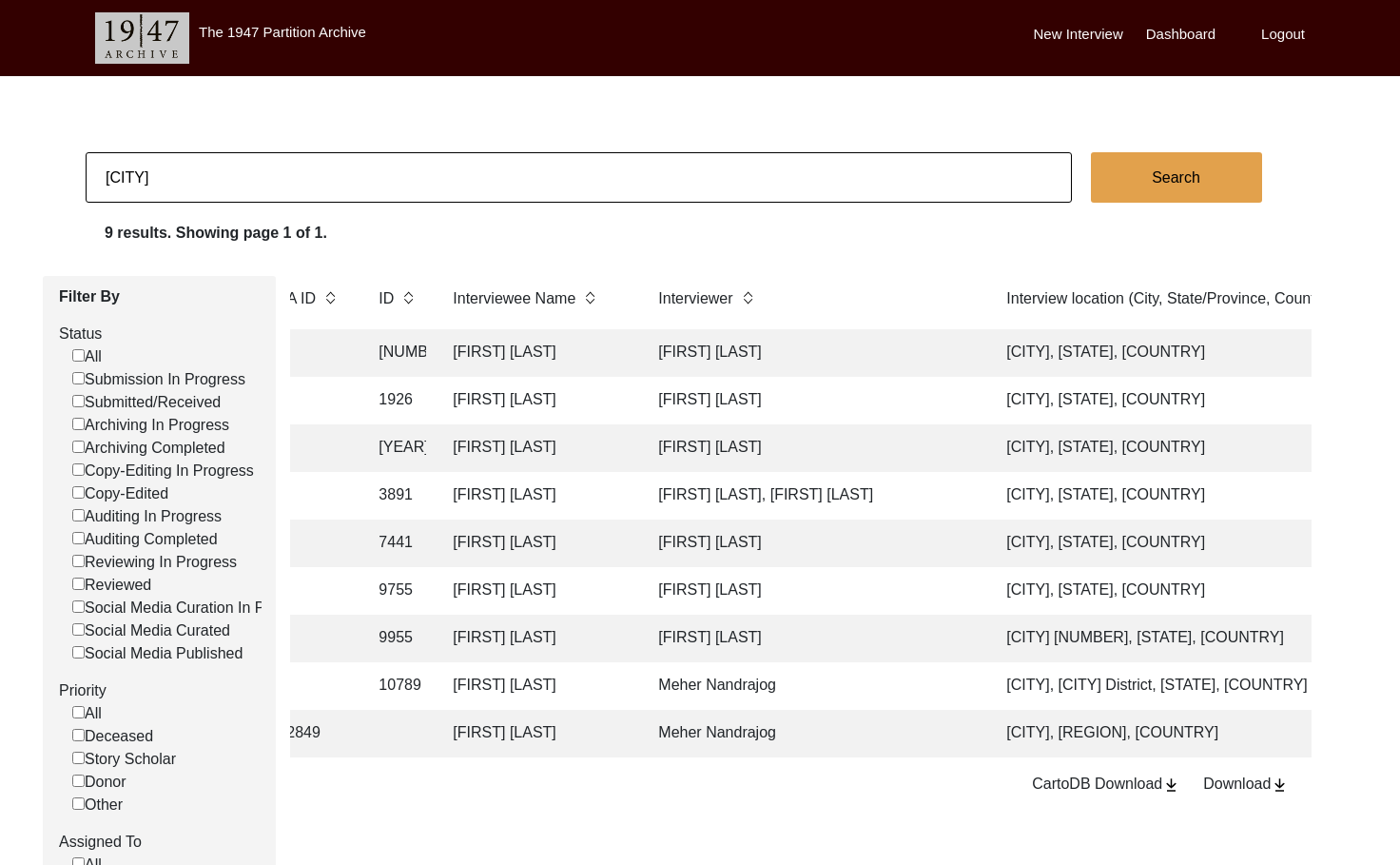 scroll, scrollTop: 0, scrollLeft: 561, axis: horizontal 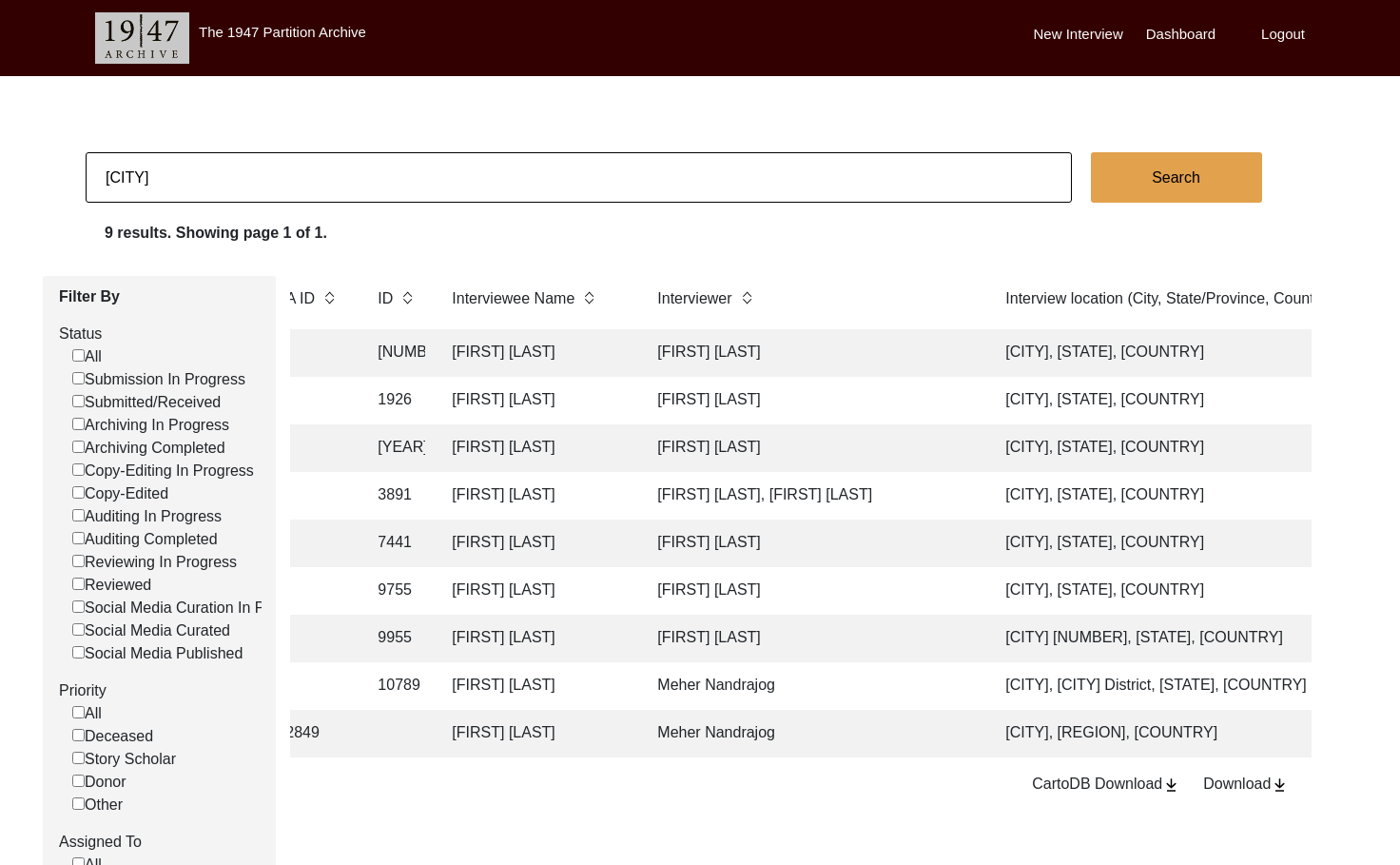 click on "[CITY]" at bounding box center (578, 177) 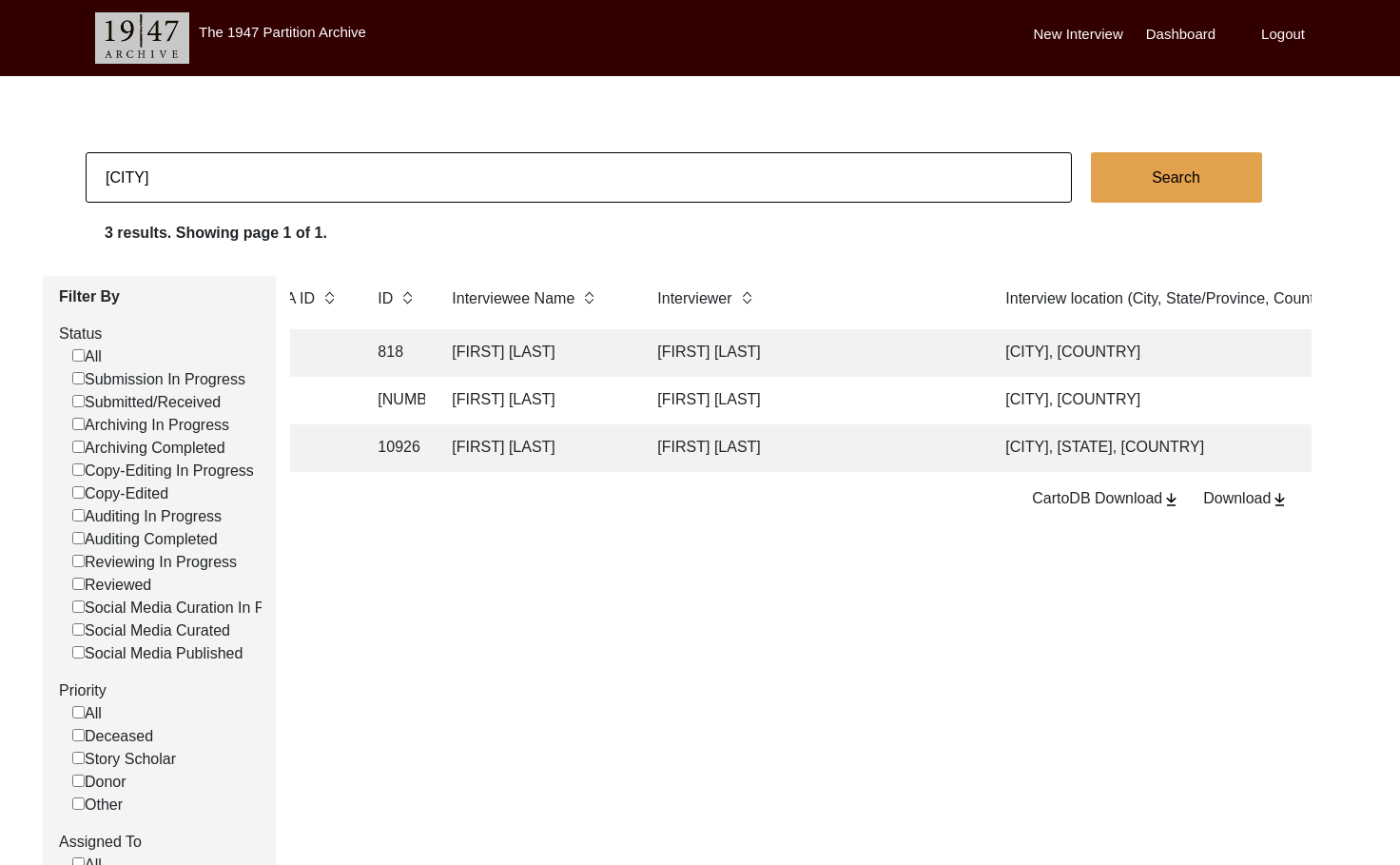 click on "[CITY]" at bounding box center (578, 177) 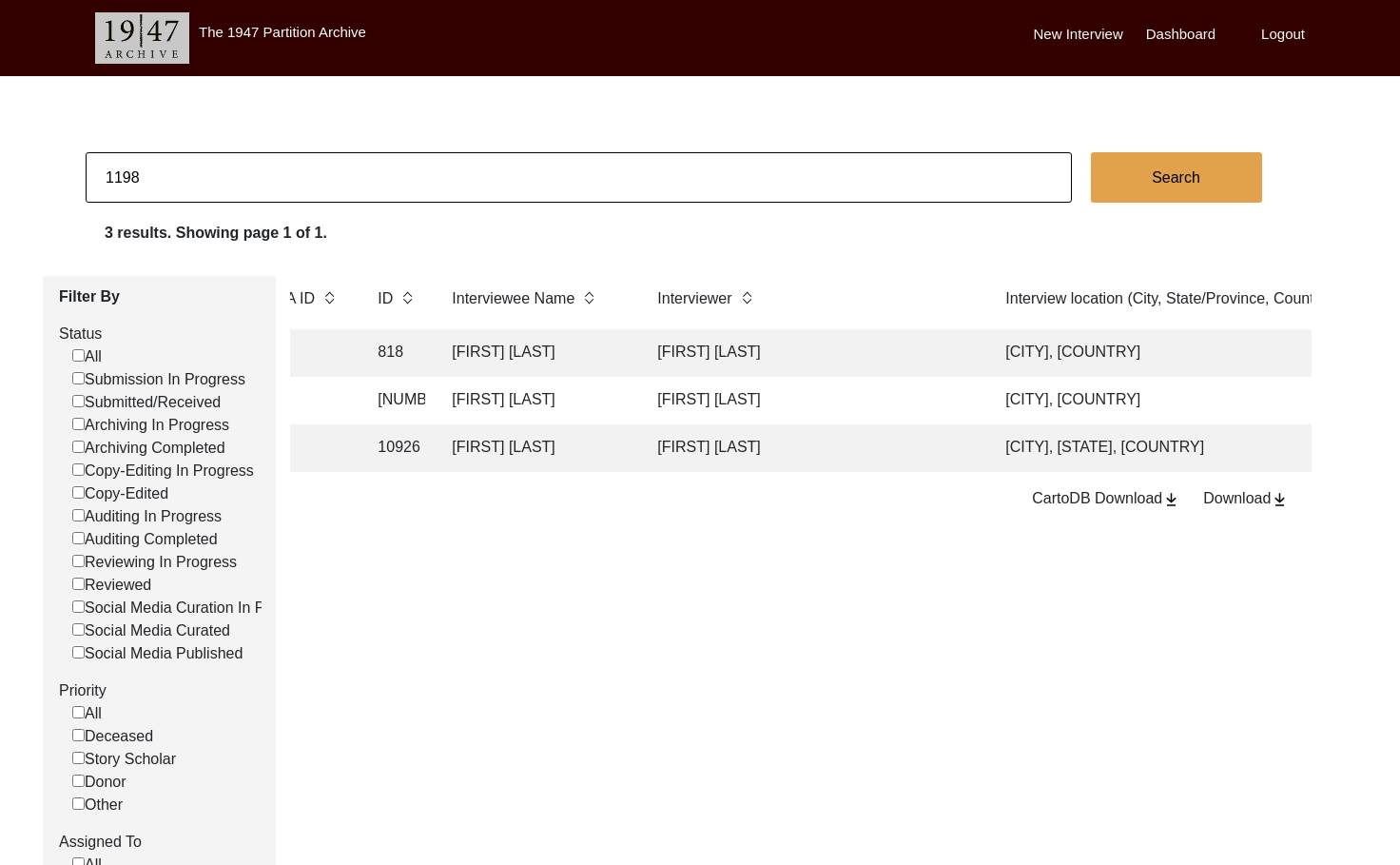 type on "1198" 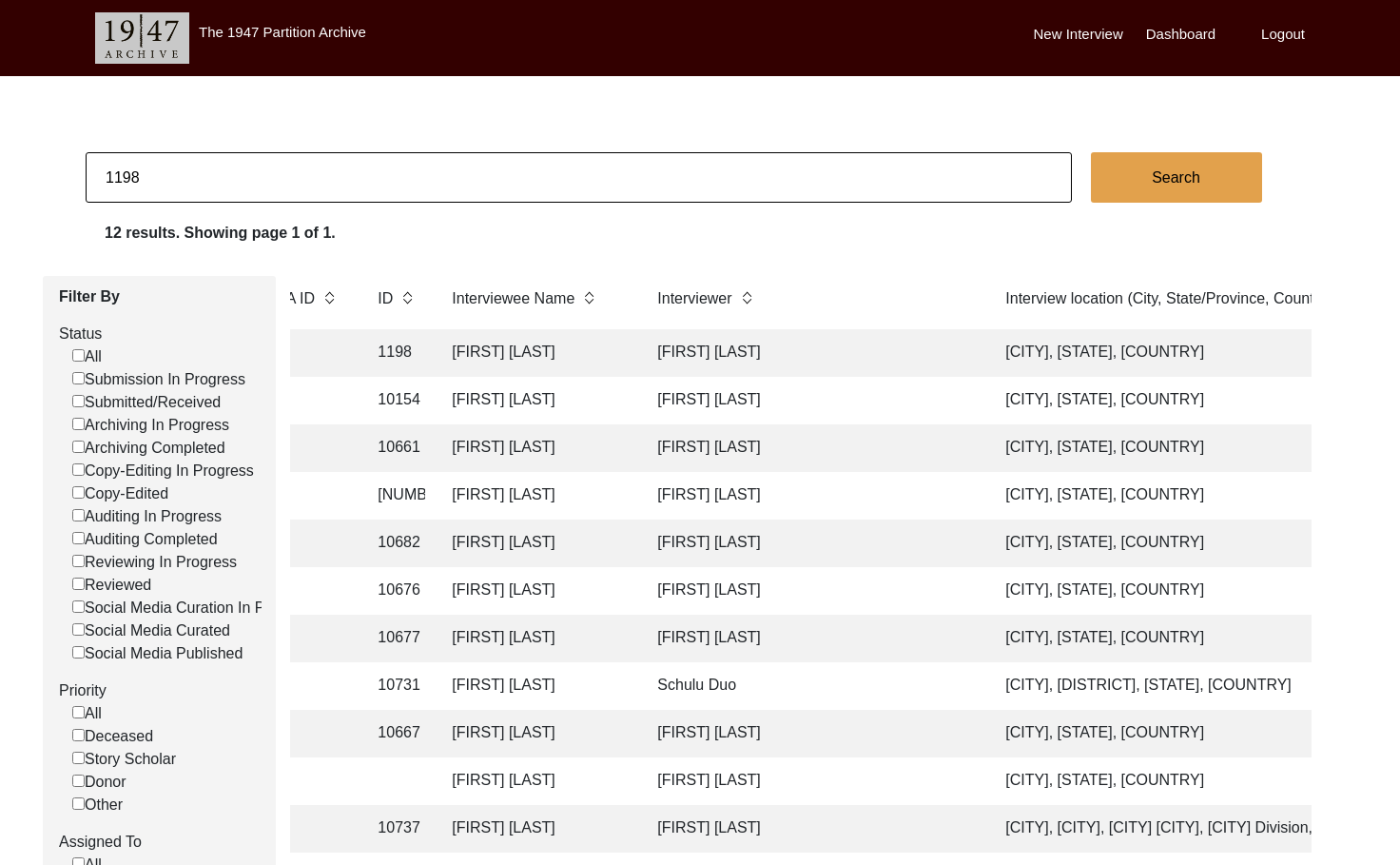 click on "[FIRST] [LAST]" at bounding box center (812, 353) 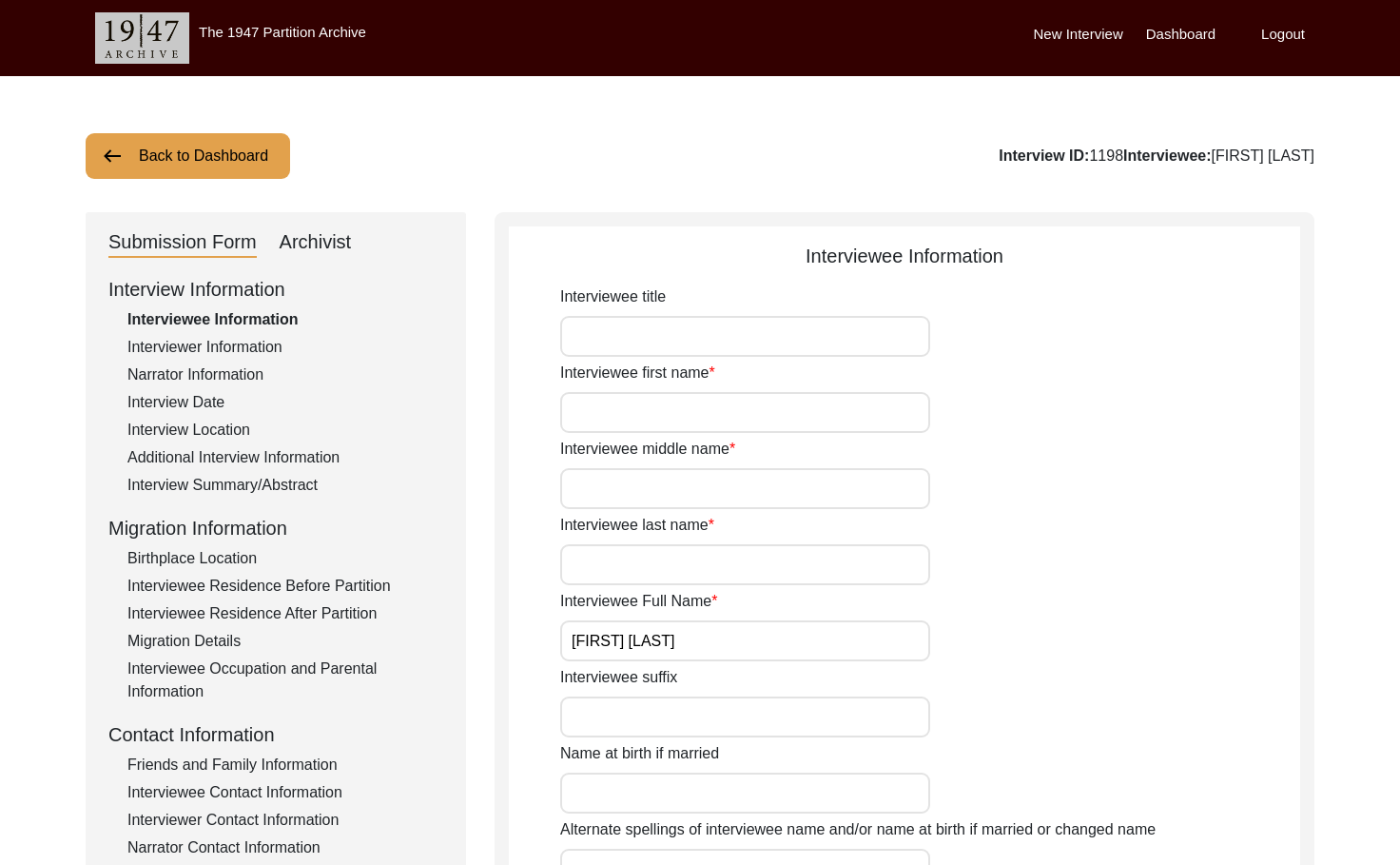 click on "Interview Location" at bounding box center [285, 430] 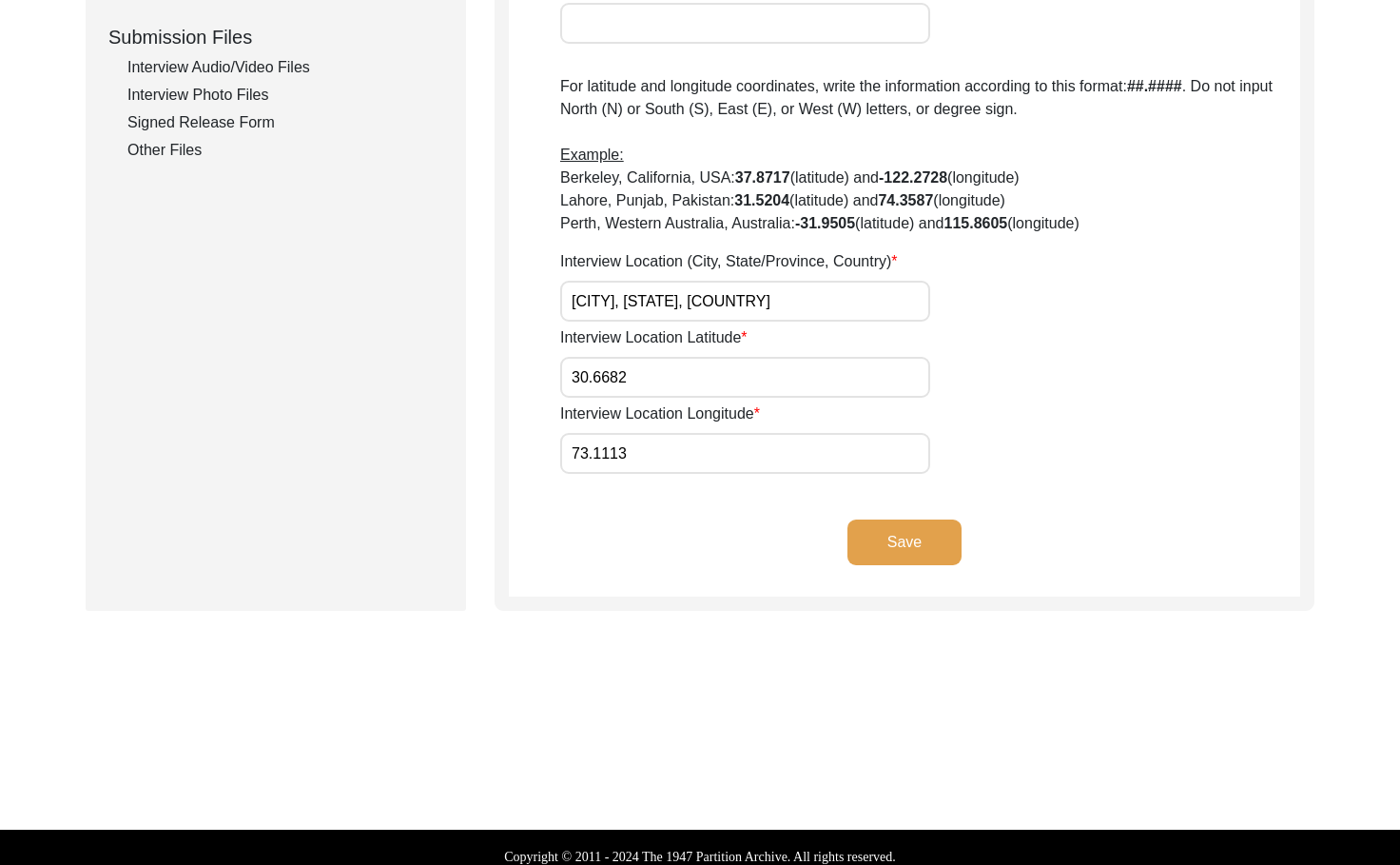 scroll, scrollTop: 945, scrollLeft: 0, axis: vertical 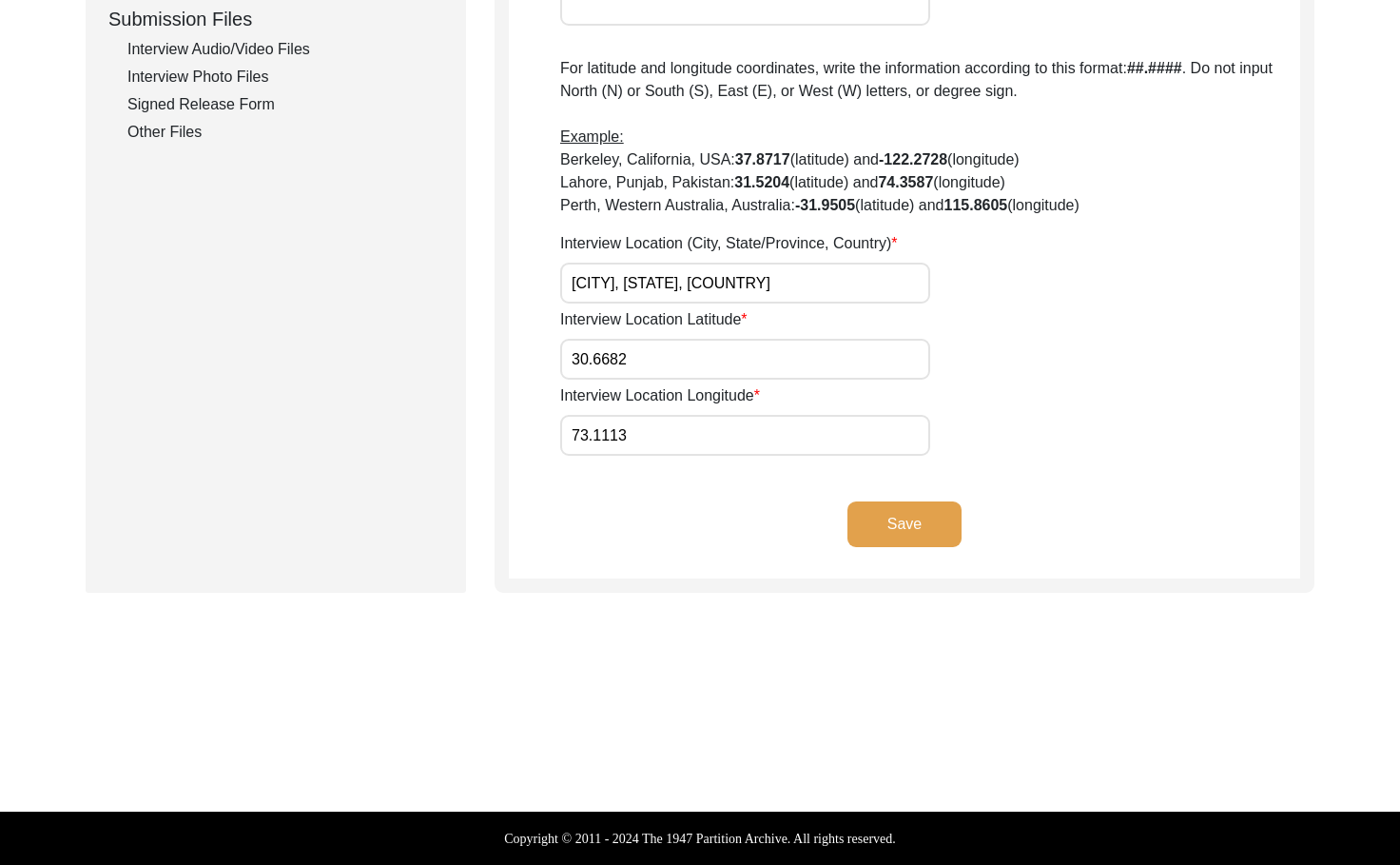 click on "[CITY], [STATE], [COUNTRY]" at bounding box center [745, 283] 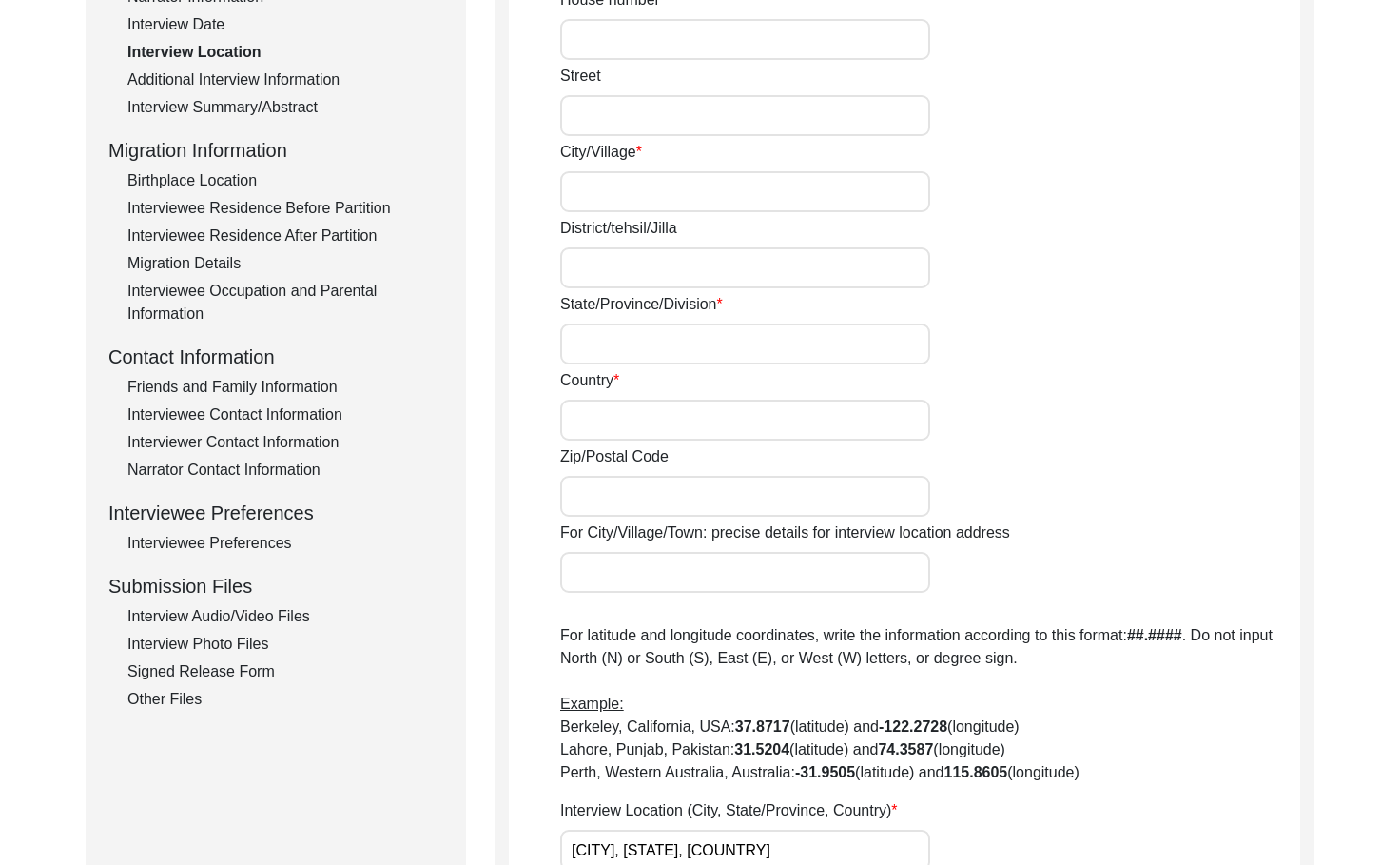 scroll, scrollTop: 0, scrollLeft: 0, axis: both 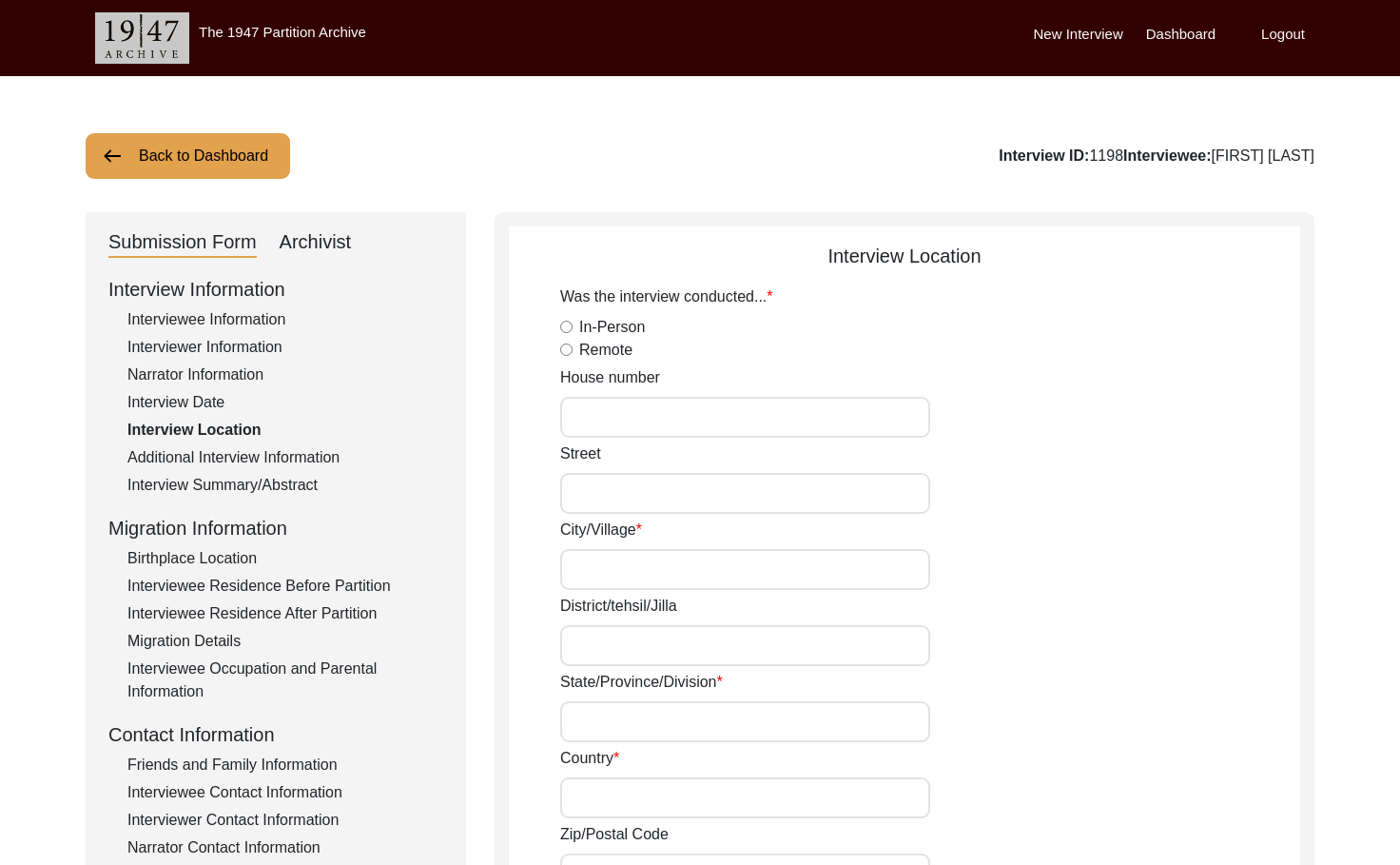 click on "Back to Dashboard" at bounding box center (187, 156) 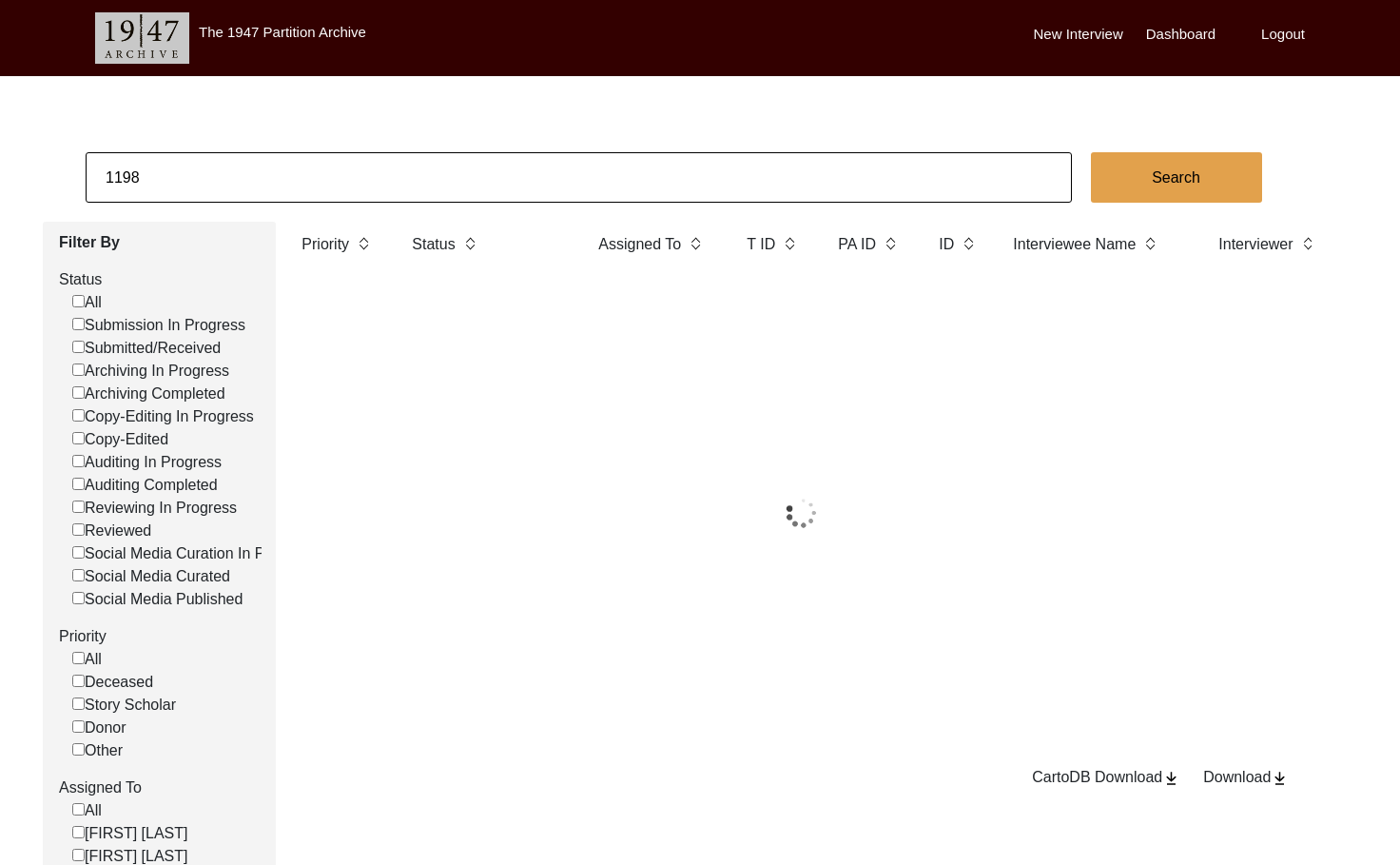 click on "1198" at bounding box center [578, 177] 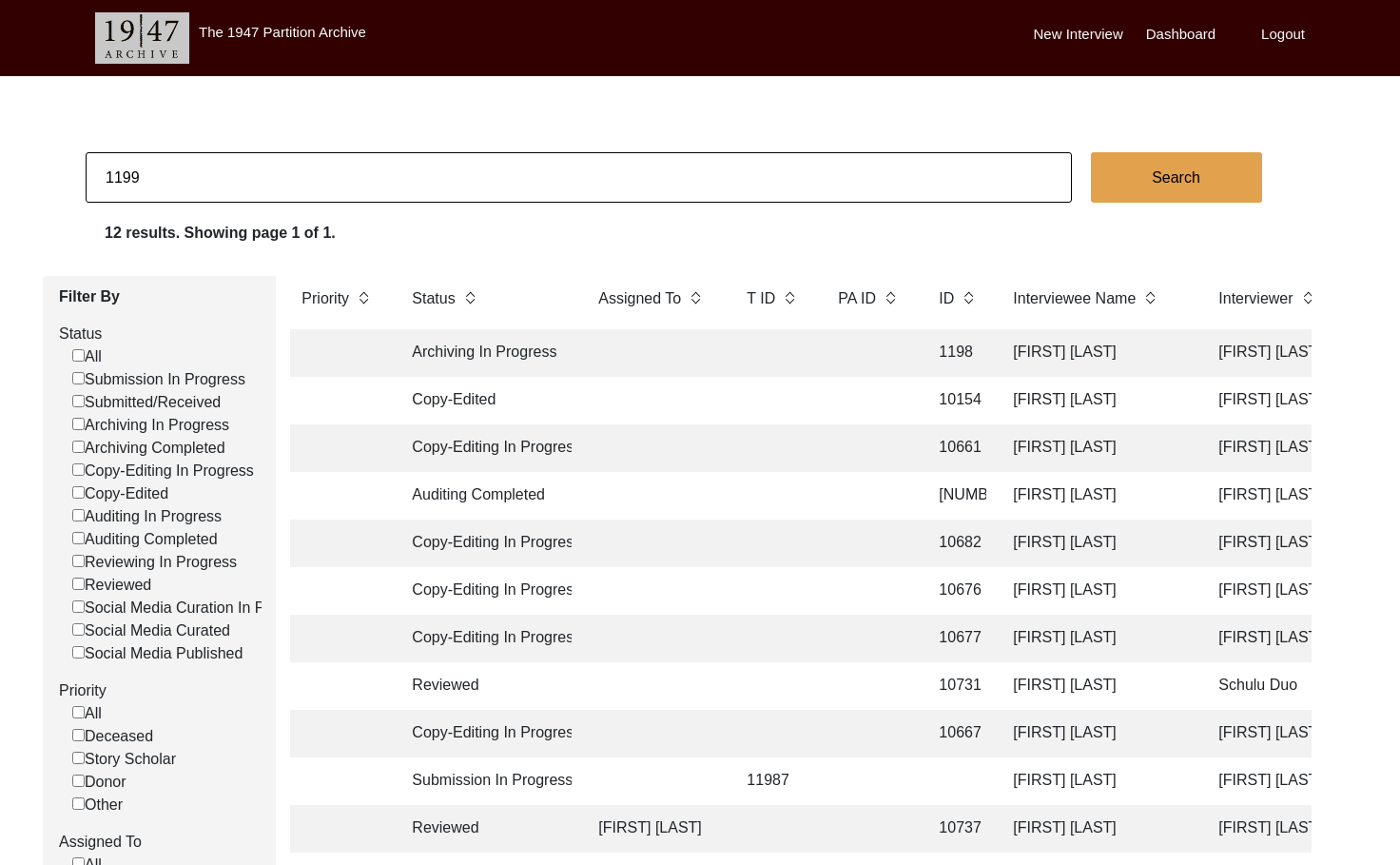 type on "1199" 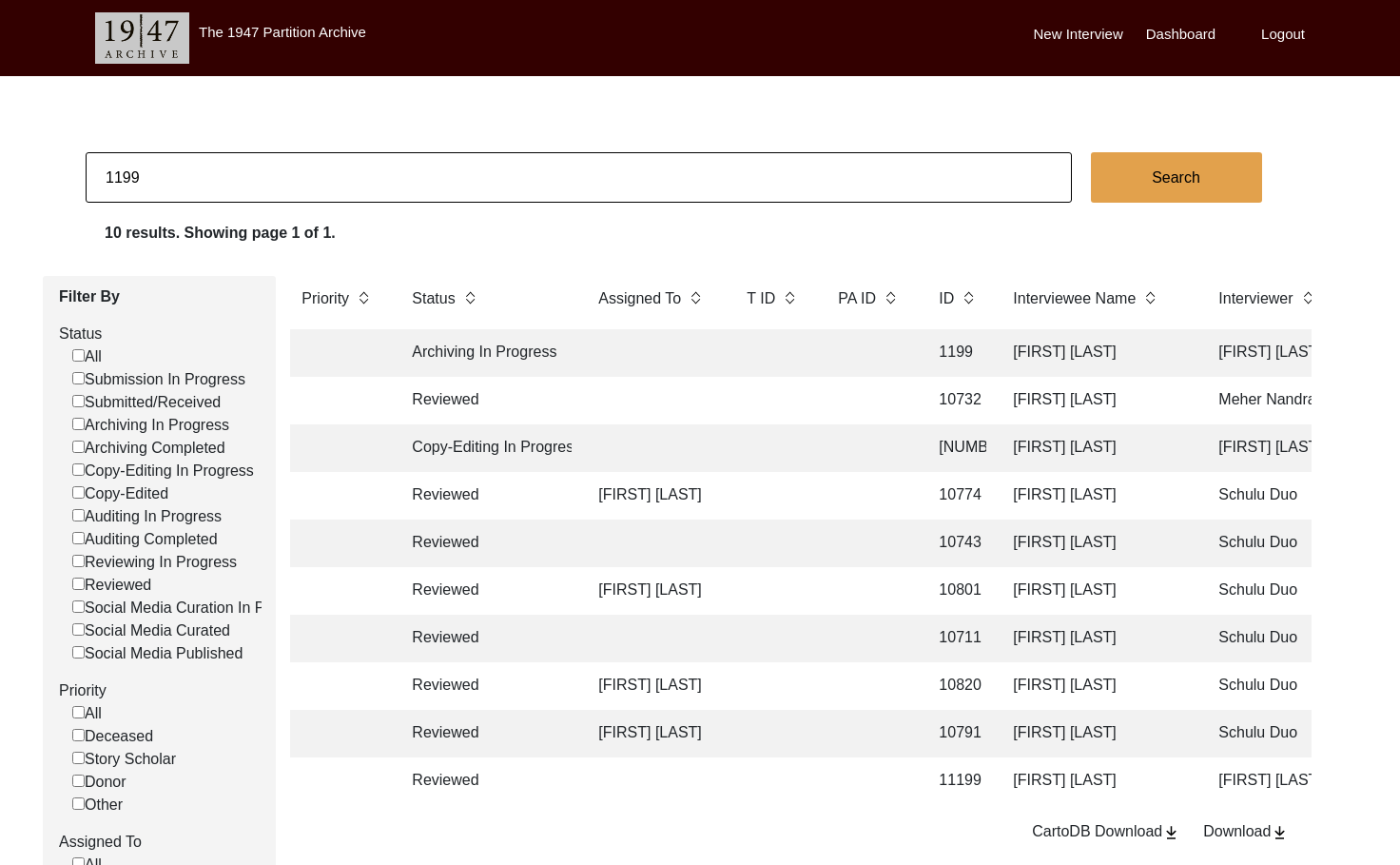 click at bounding box center (773, 353) 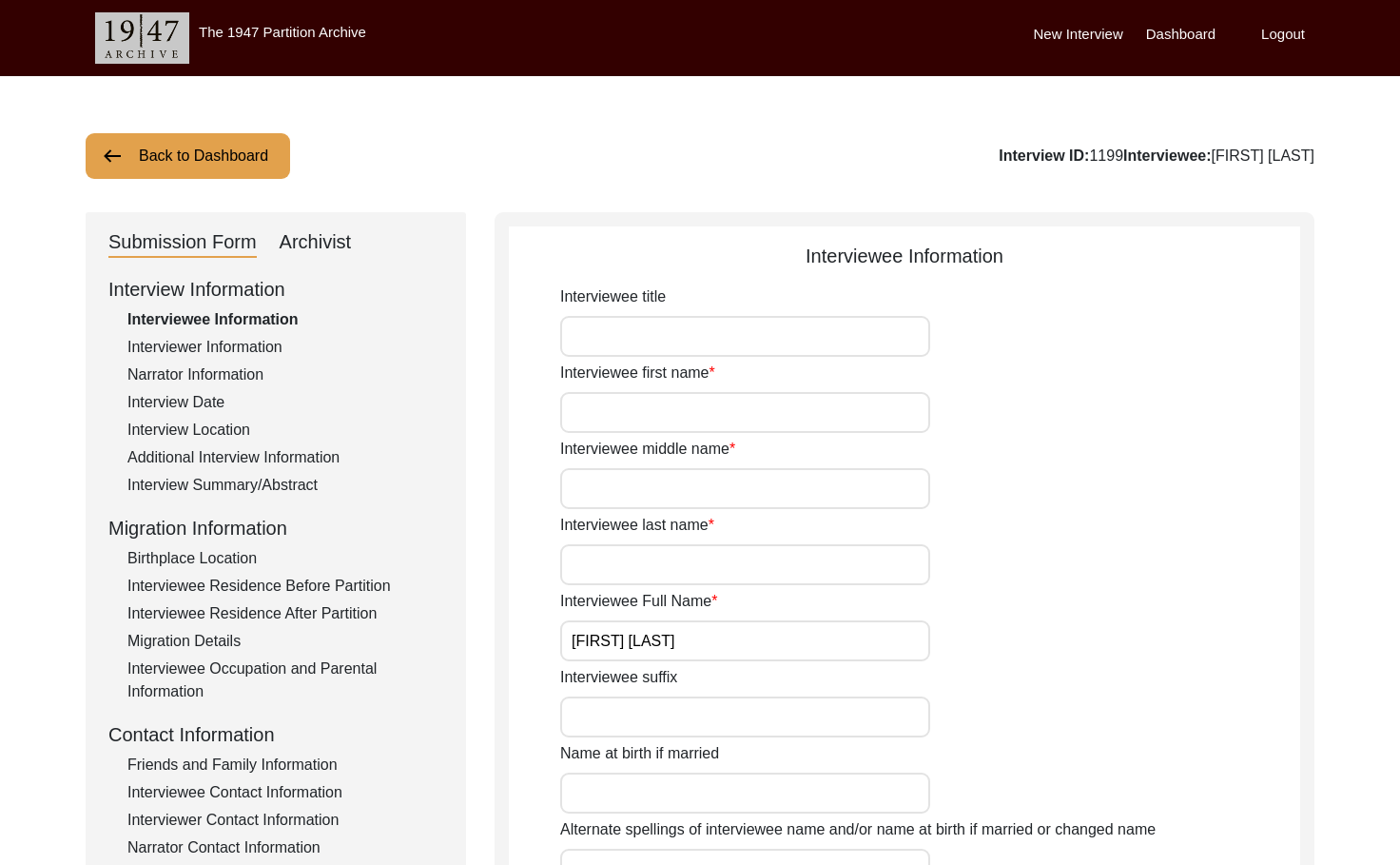 click on "Interview Location" at bounding box center [285, 430] 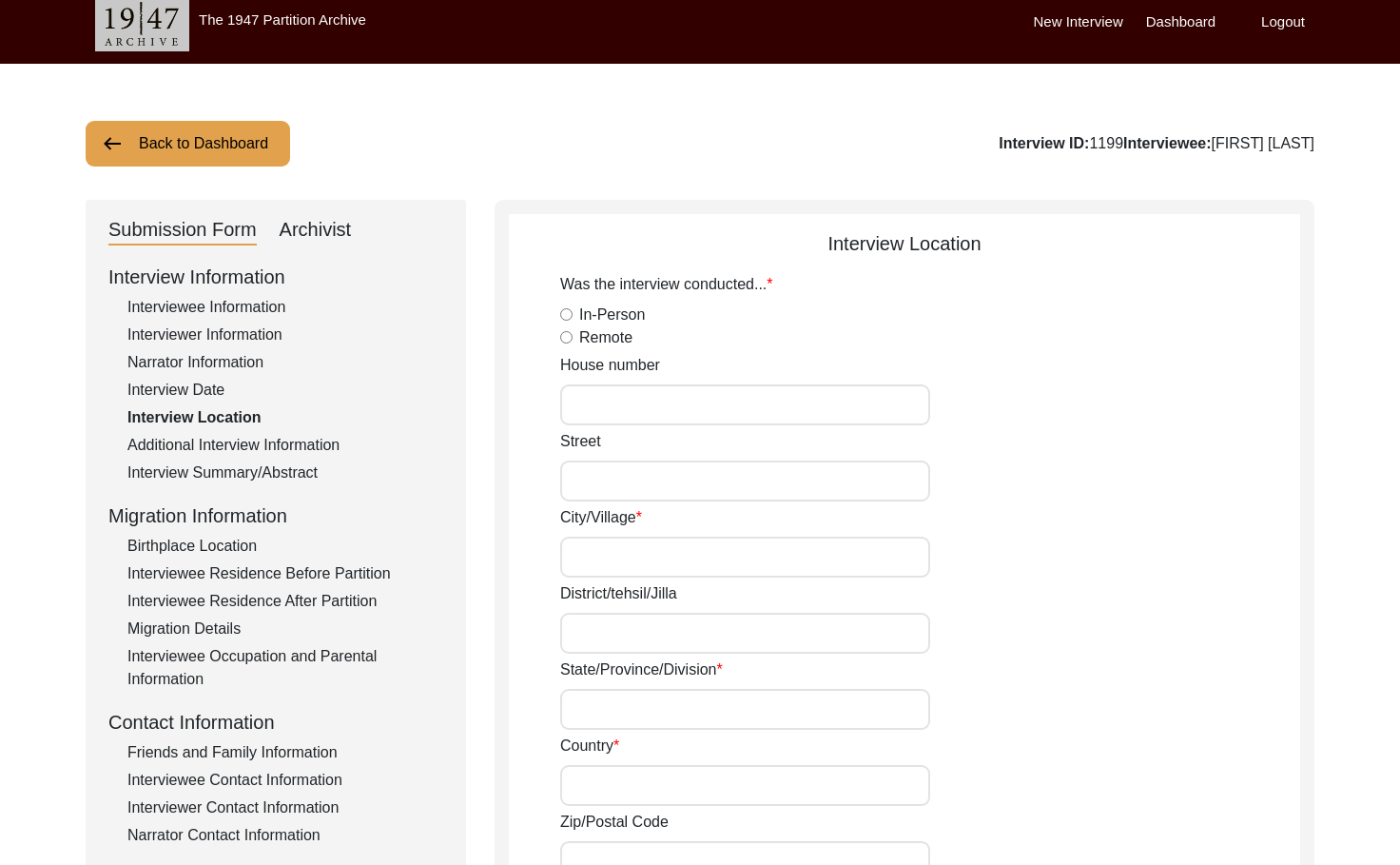 scroll, scrollTop: 0, scrollLeft: 0, axis: both 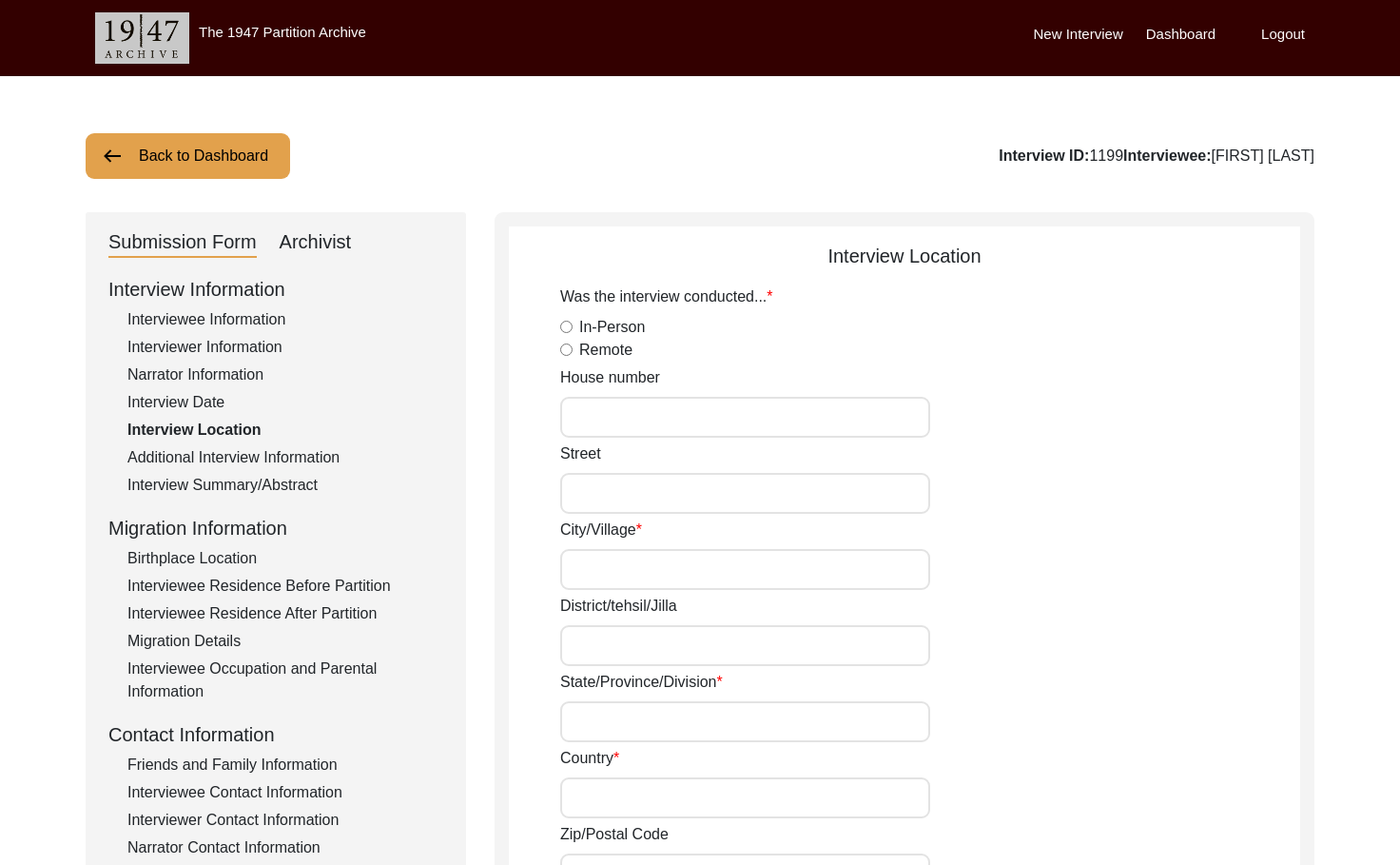 click on "Back to Dashboard" at bounding box center [187, 156] 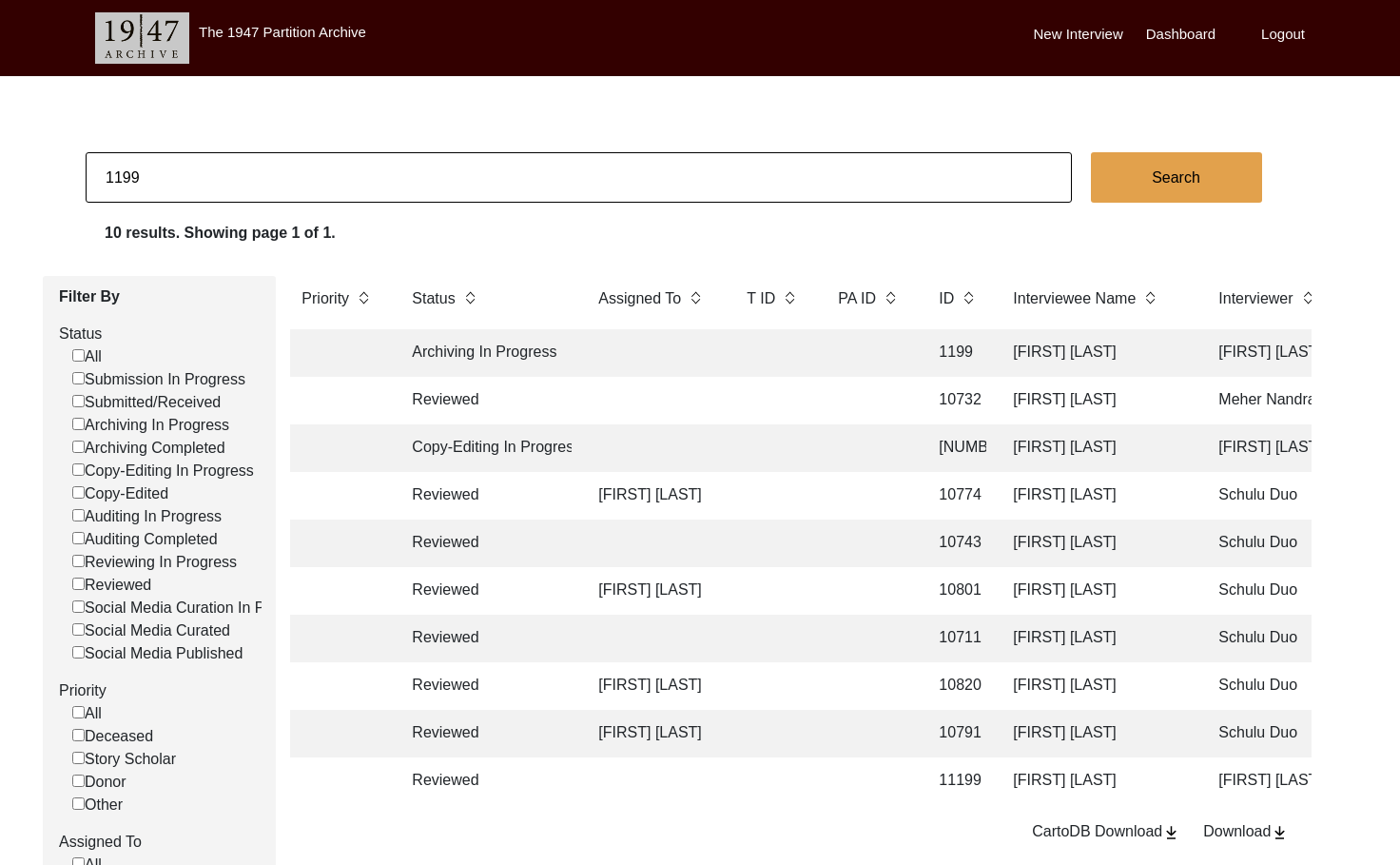 click on "1199" at bounding box center (578, 177) 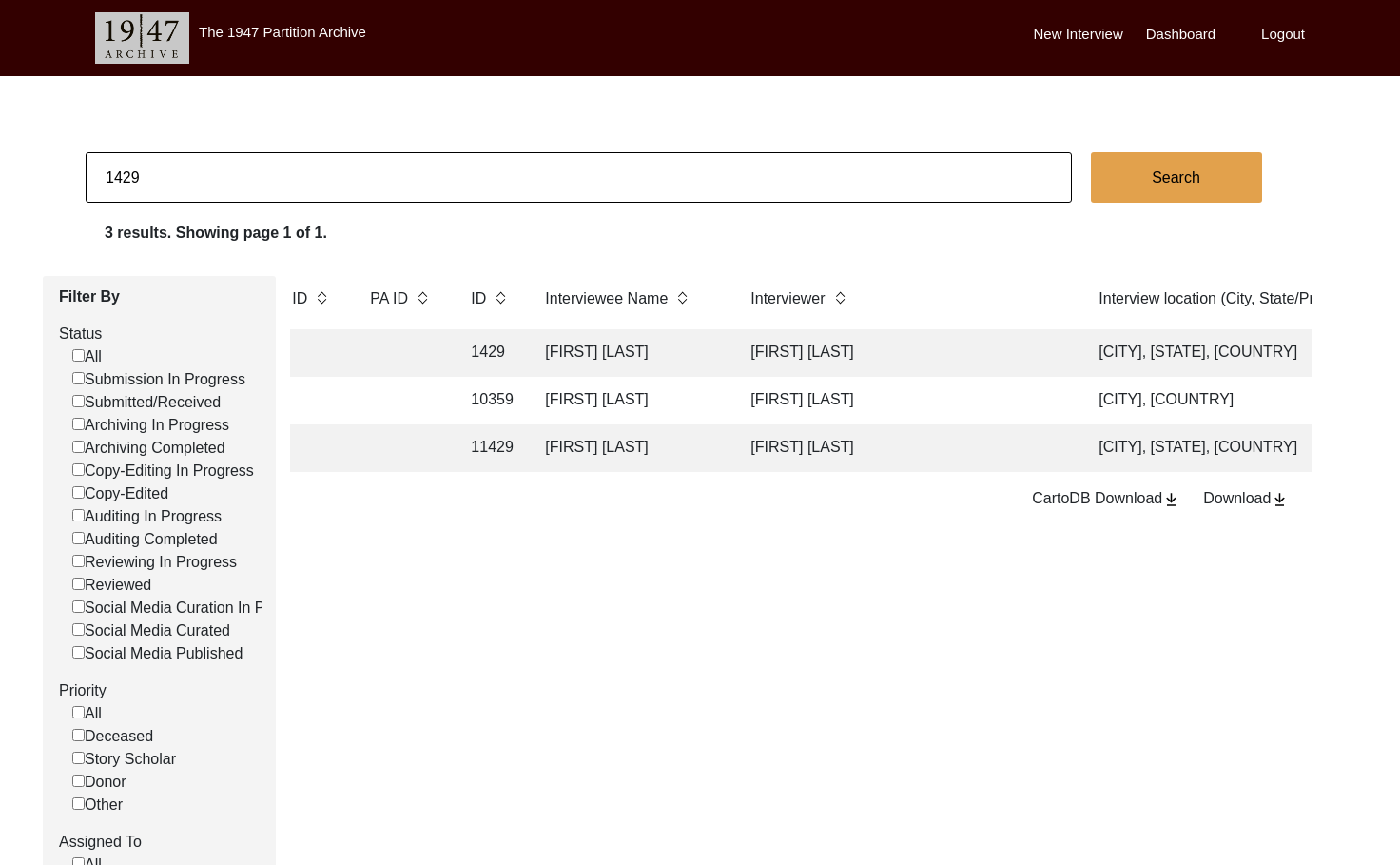 scroll, scrollTop: 0, scrollLeft: 512, axis: horizontal 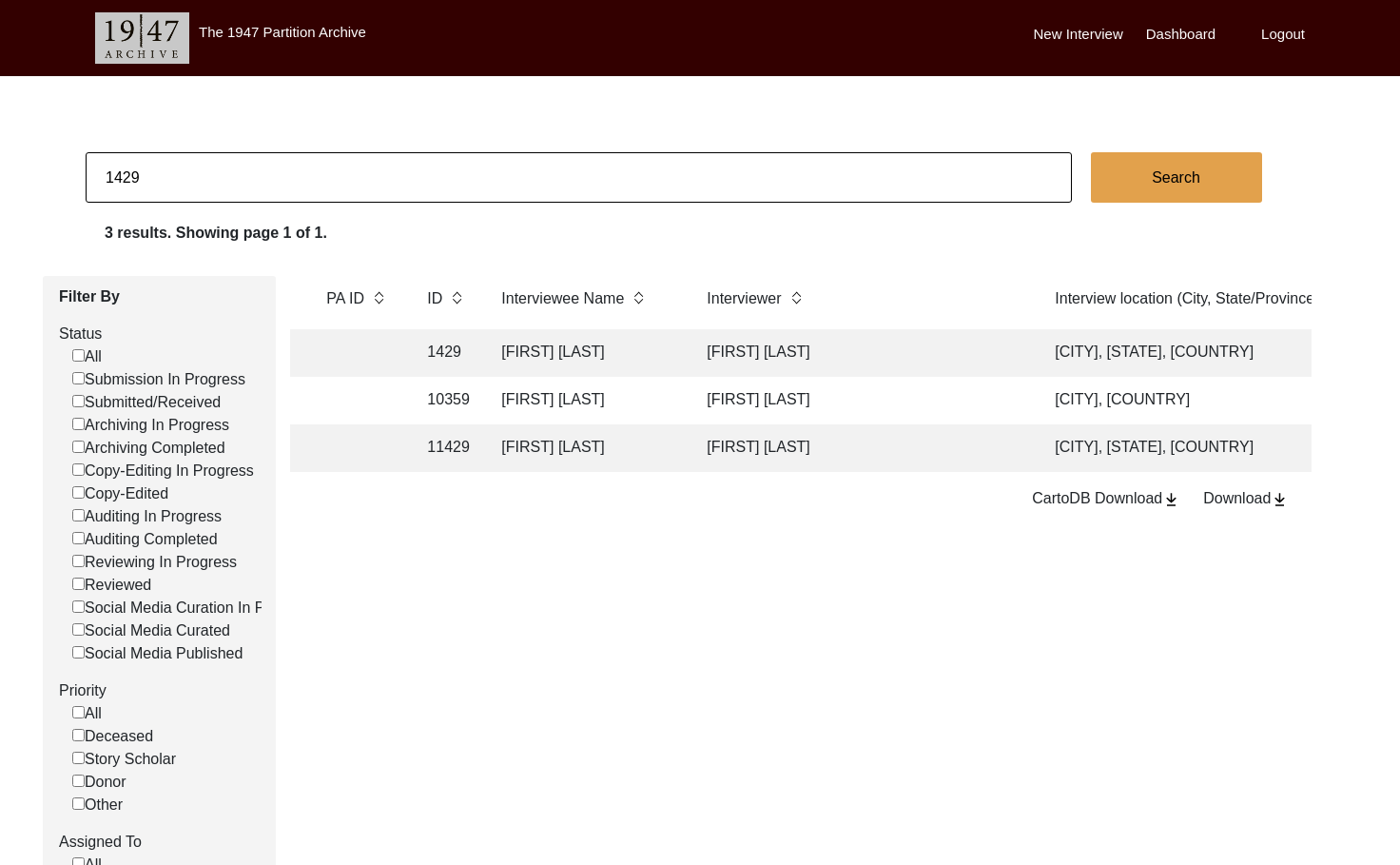 click on "1429" at bounding box center (578, 177) 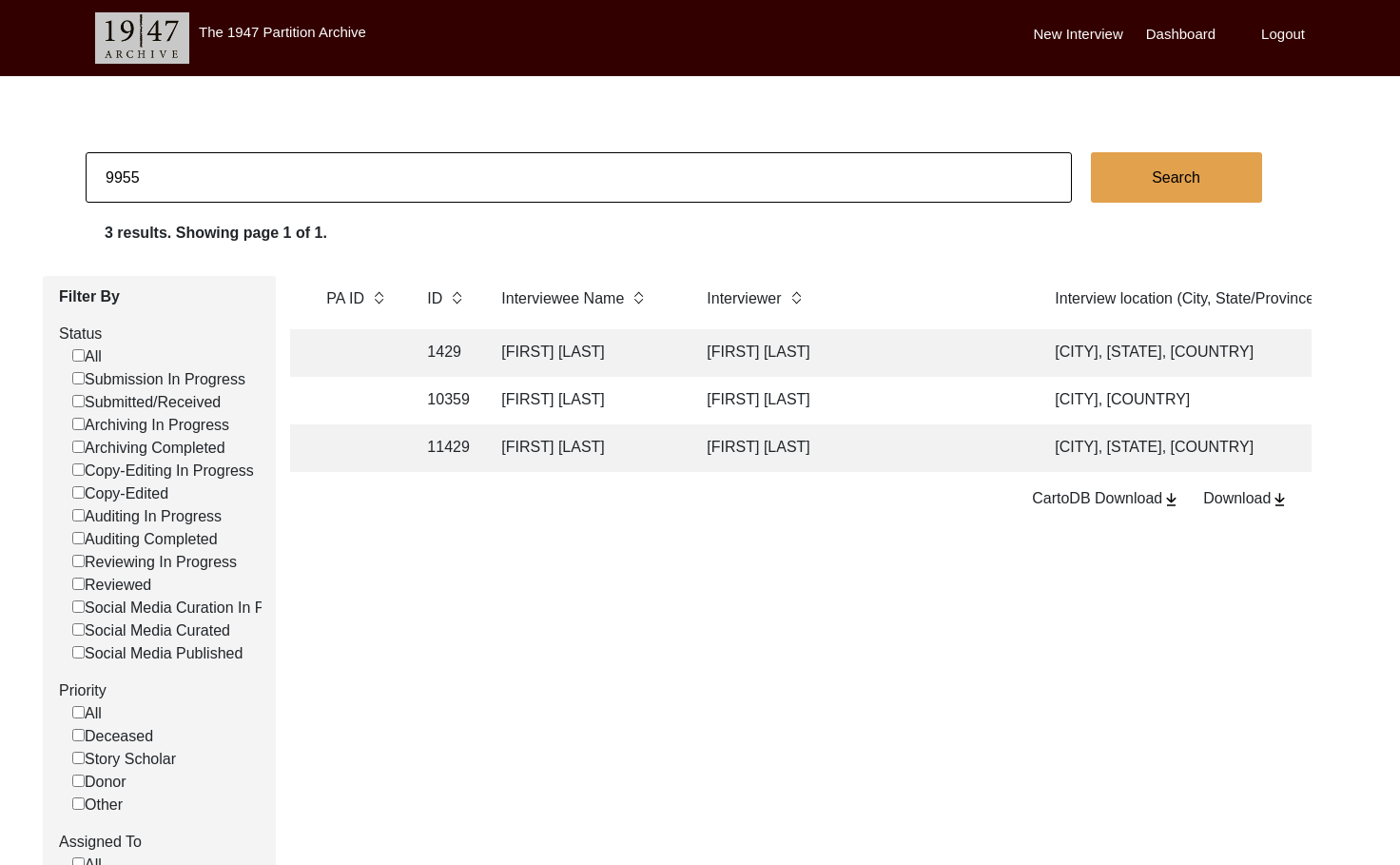 type on "9955" 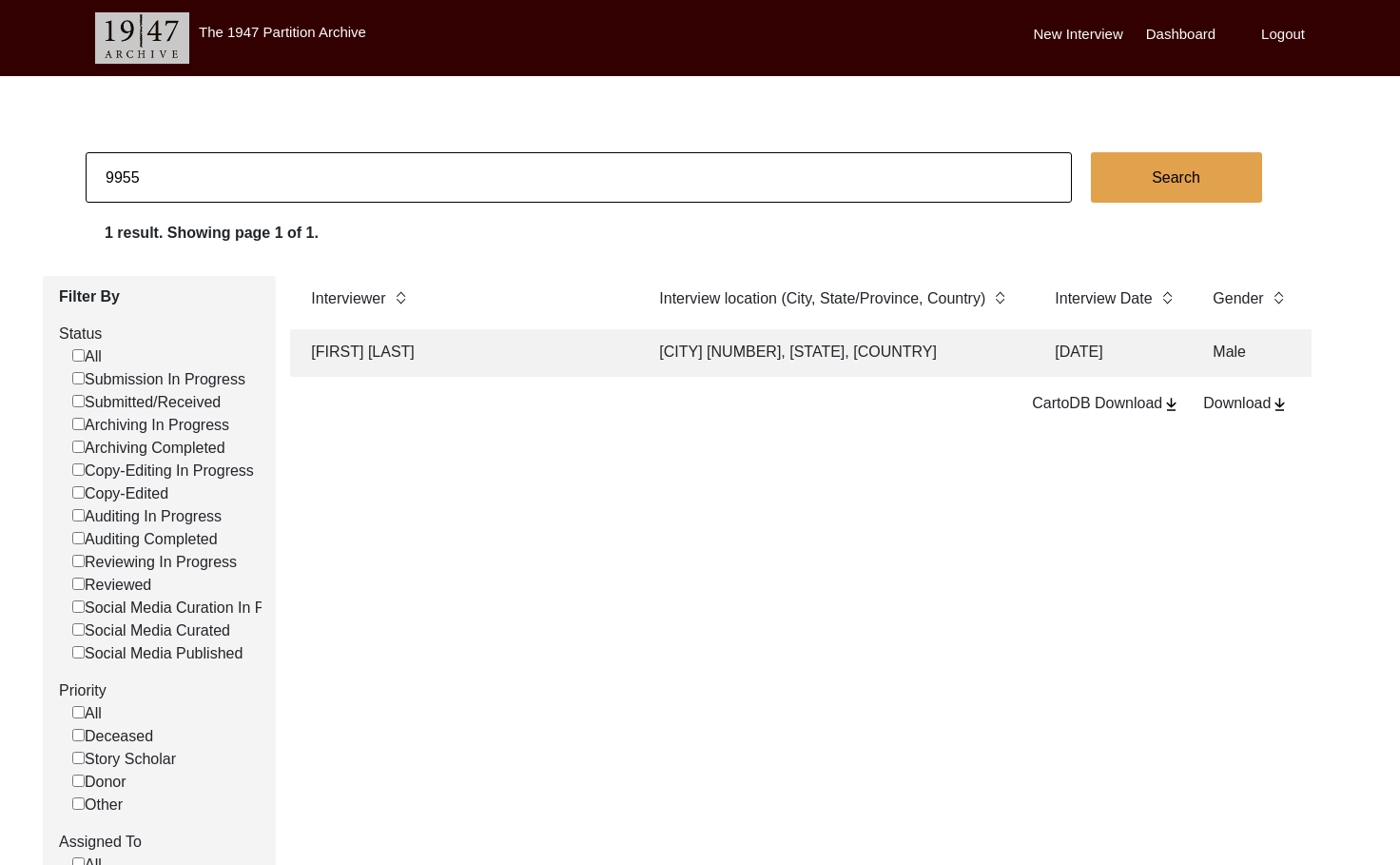 scroll, scrollTop: 0, scrollLeft: 918, axis: horizontal 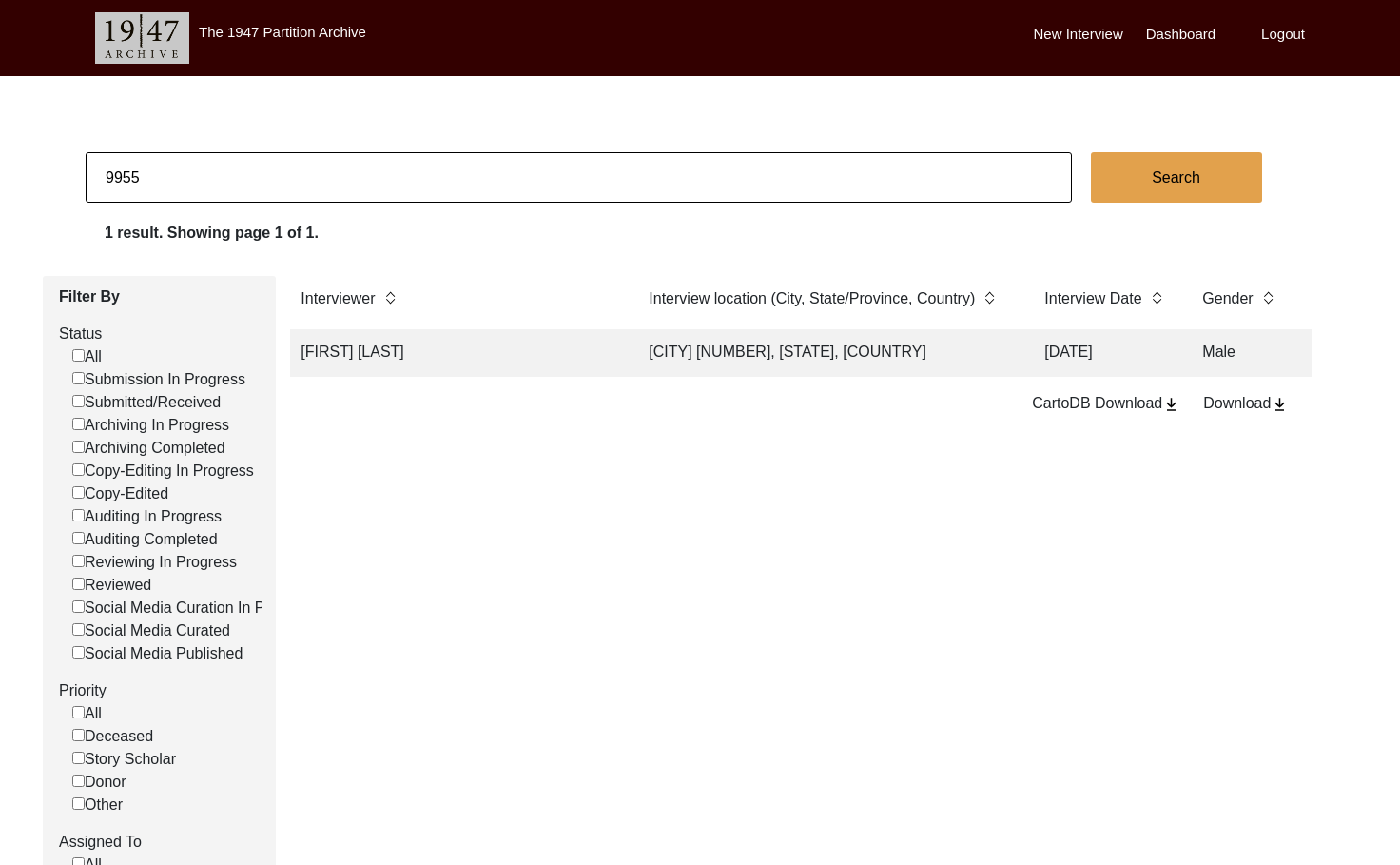 click on "[CITY] [NUMBER], [STATE], [COUNTRY]" at bounding box center (827, 353) 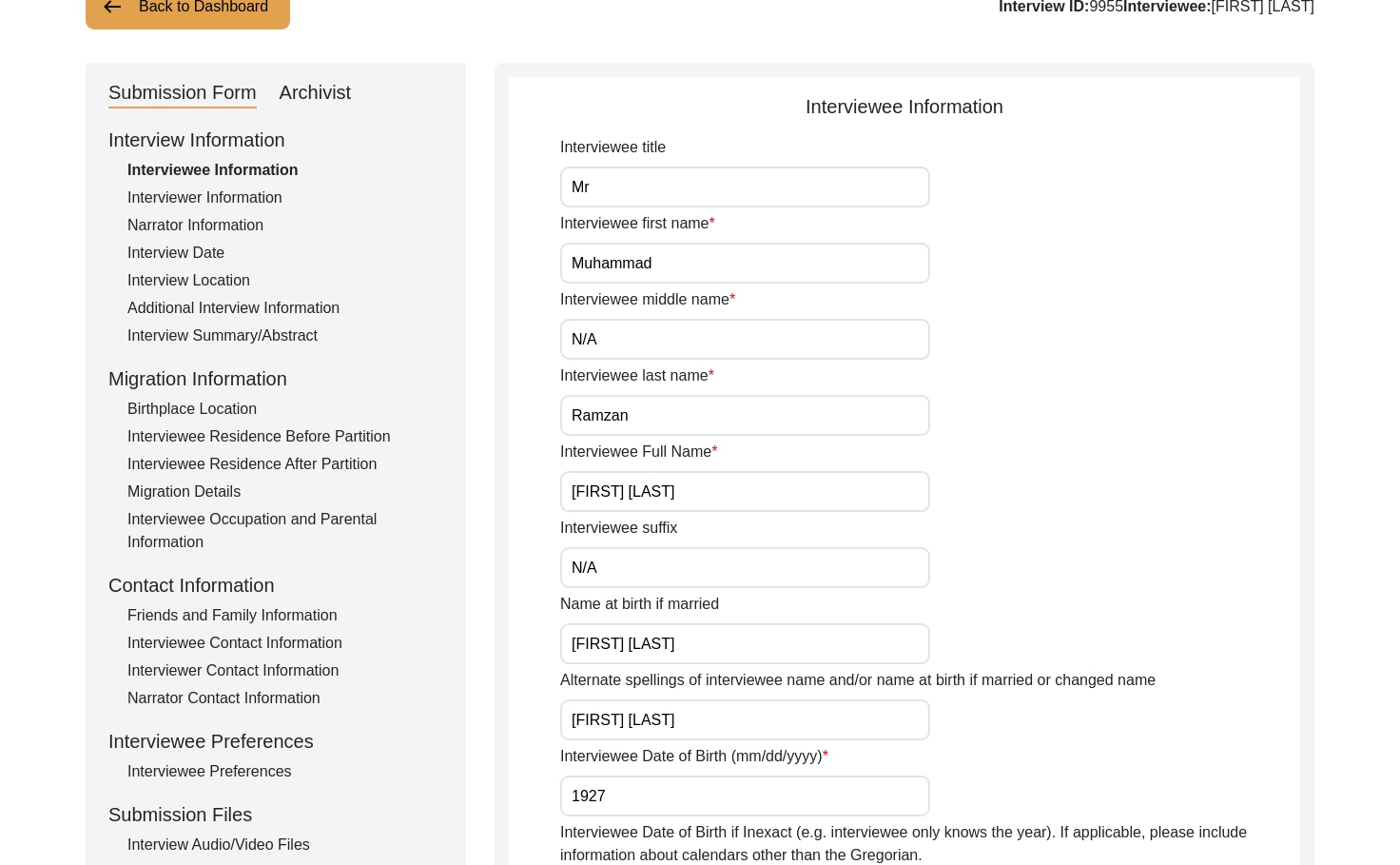 scroll, scrollTop: 146, scrollLeft: 0, axis: vertical 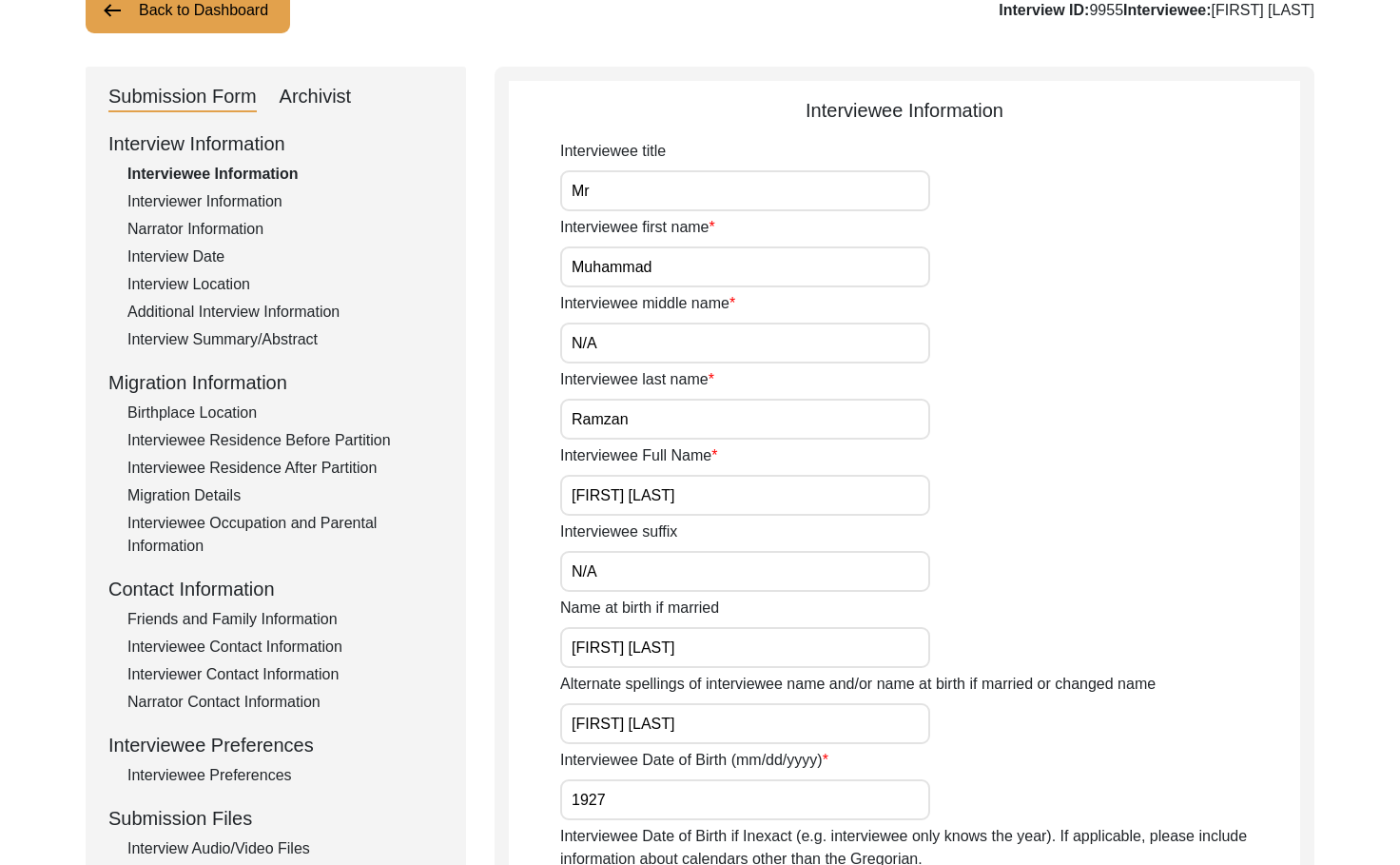 click on "Interview Location" at bounding box center (285, 285) 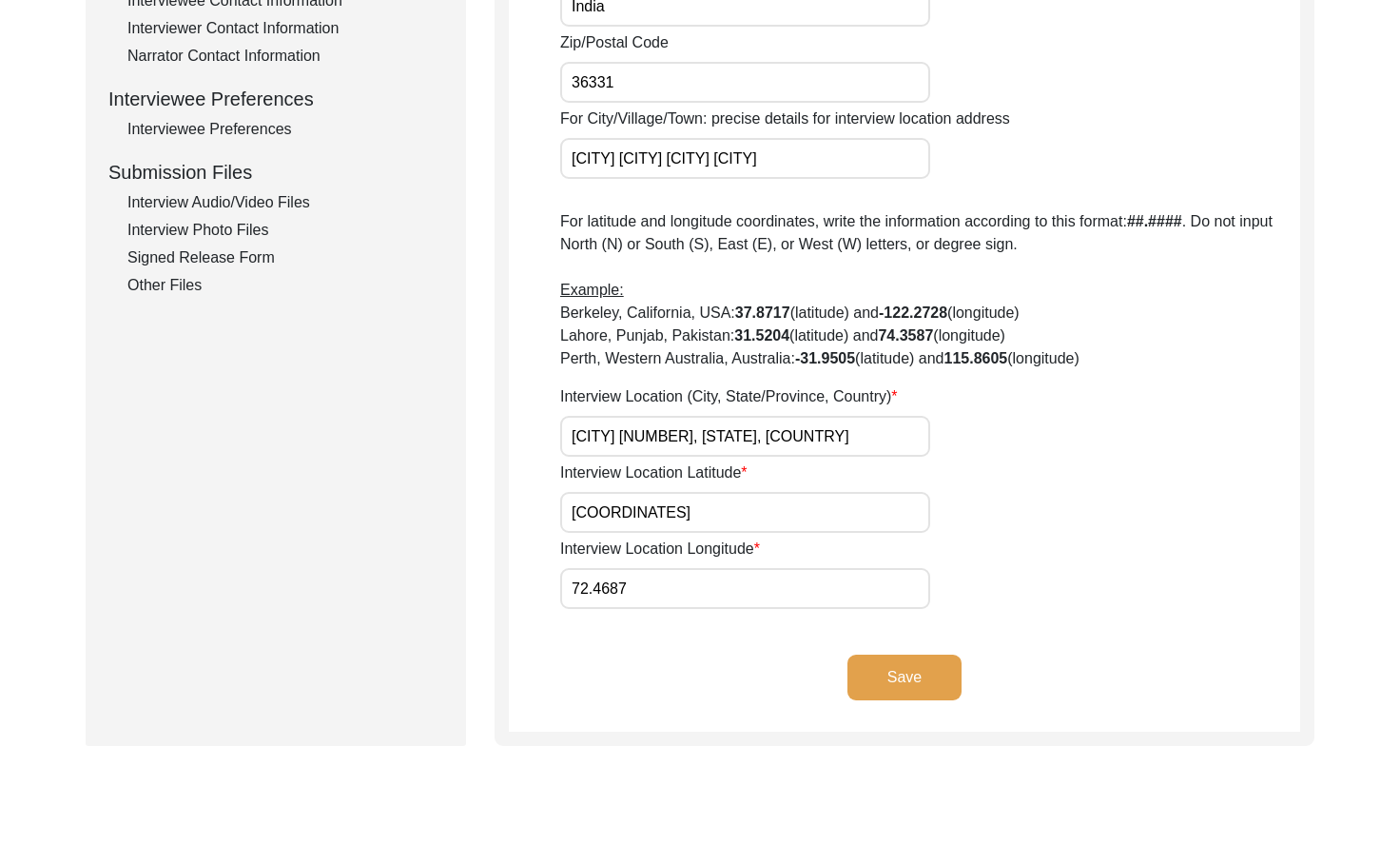 scroll, scrollTop: 945, scrollLeft: 0, axis: vertical 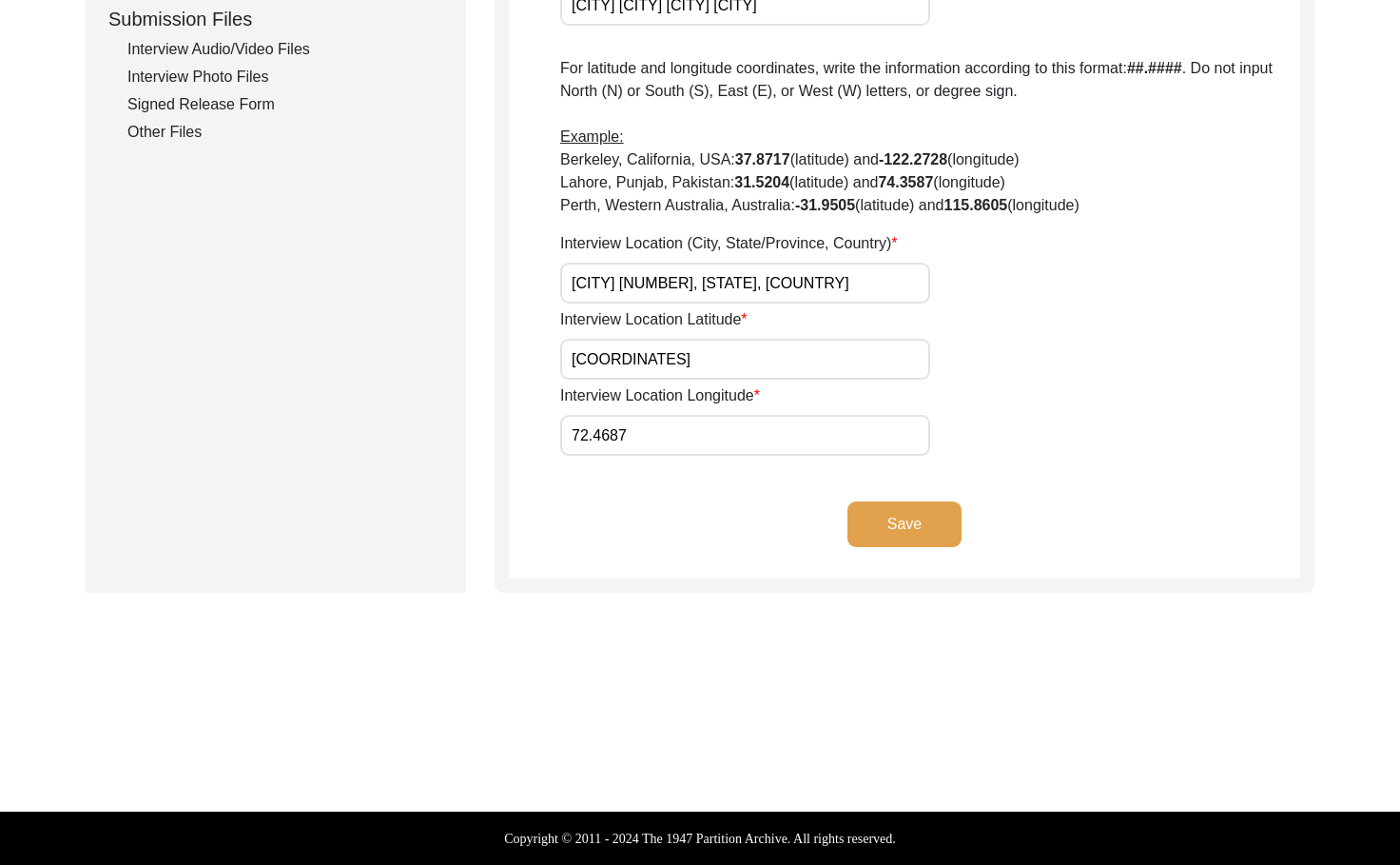 click on "[CITY] [NUMBER], [STATE], [COUNTRY]" at bounding box center [745, 283] 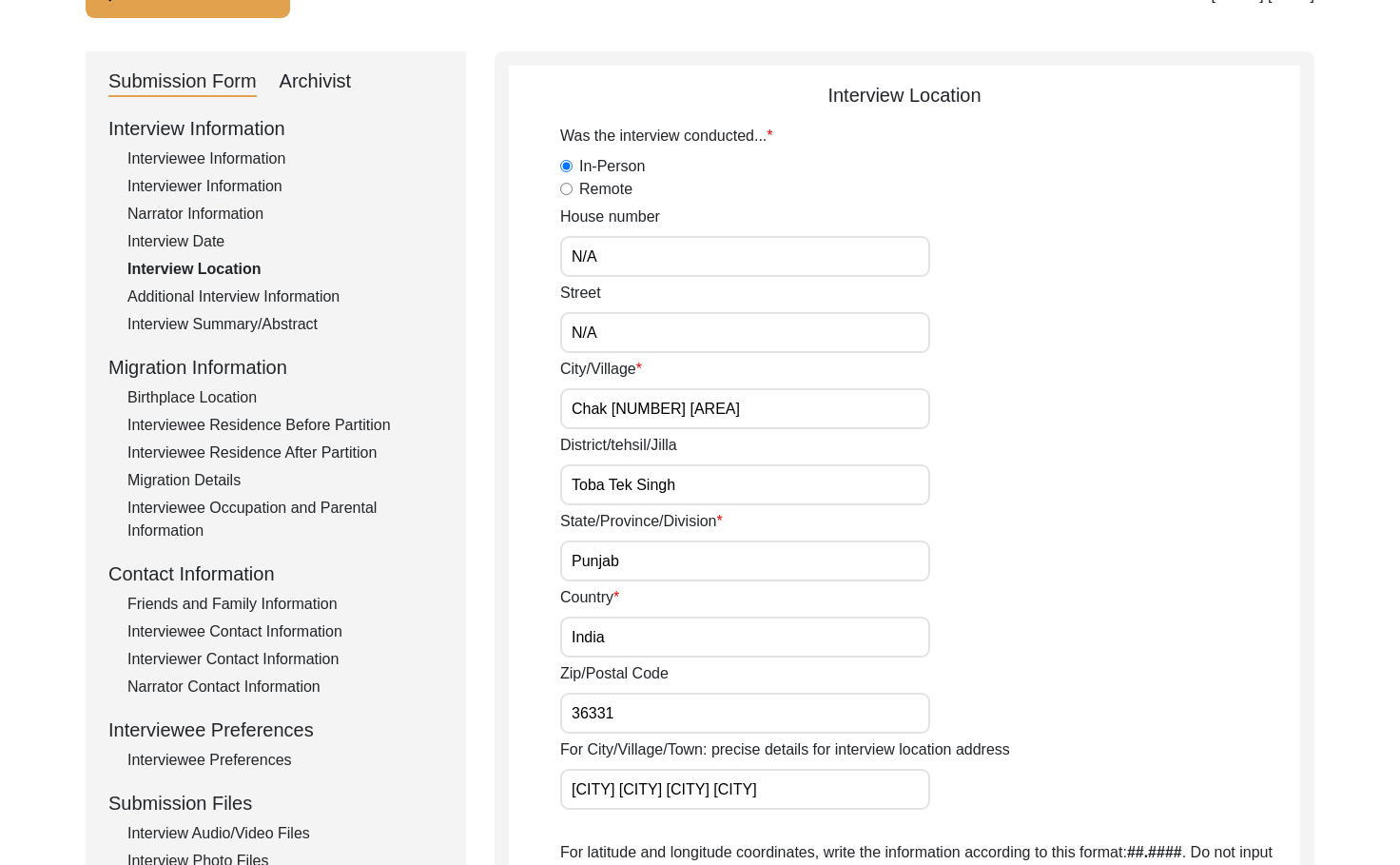 scroll, scrollTop: 0, scrollLeft: 0, axis: both 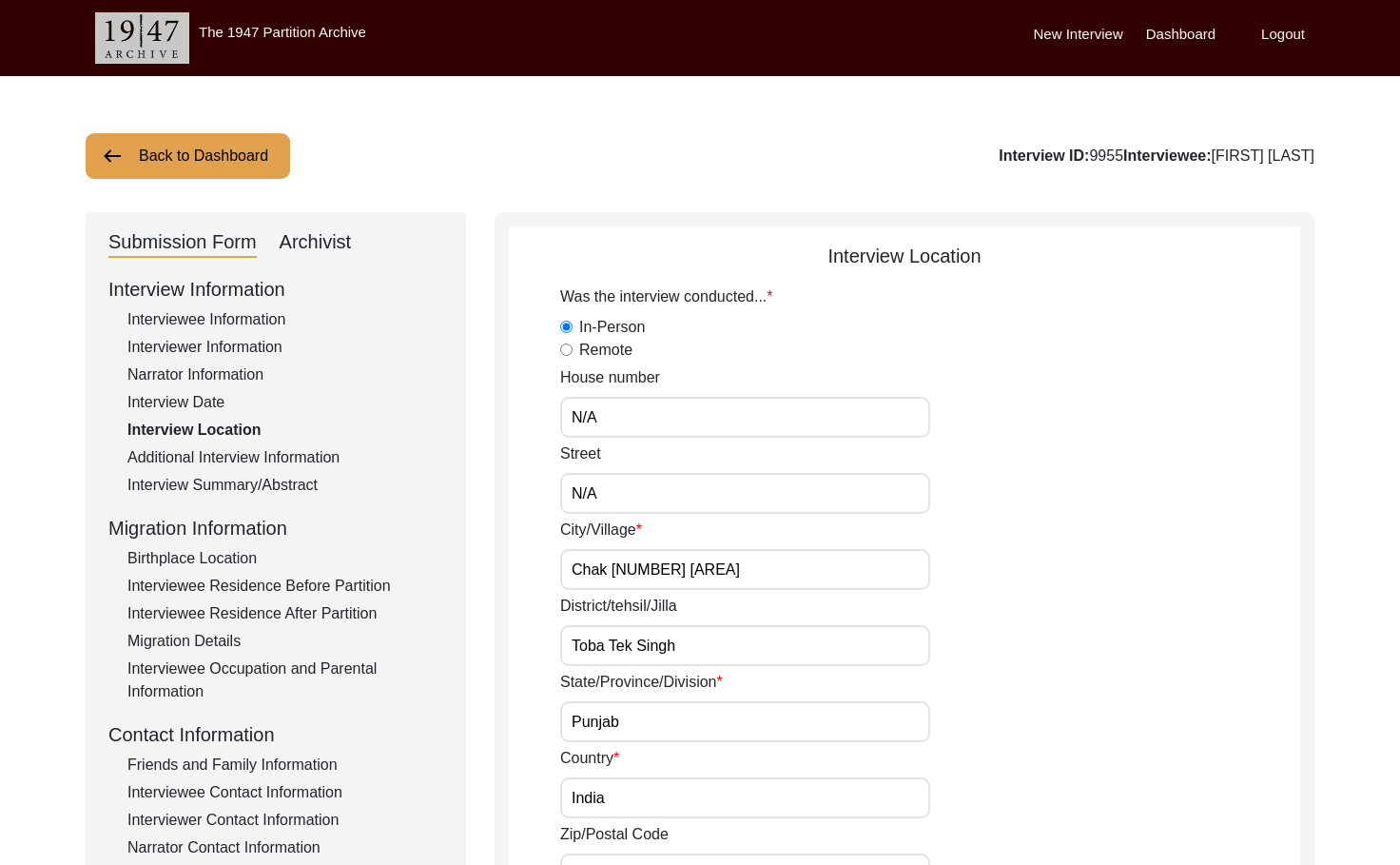 click on "Back to Dashboard" at bounding box center (187, 156) 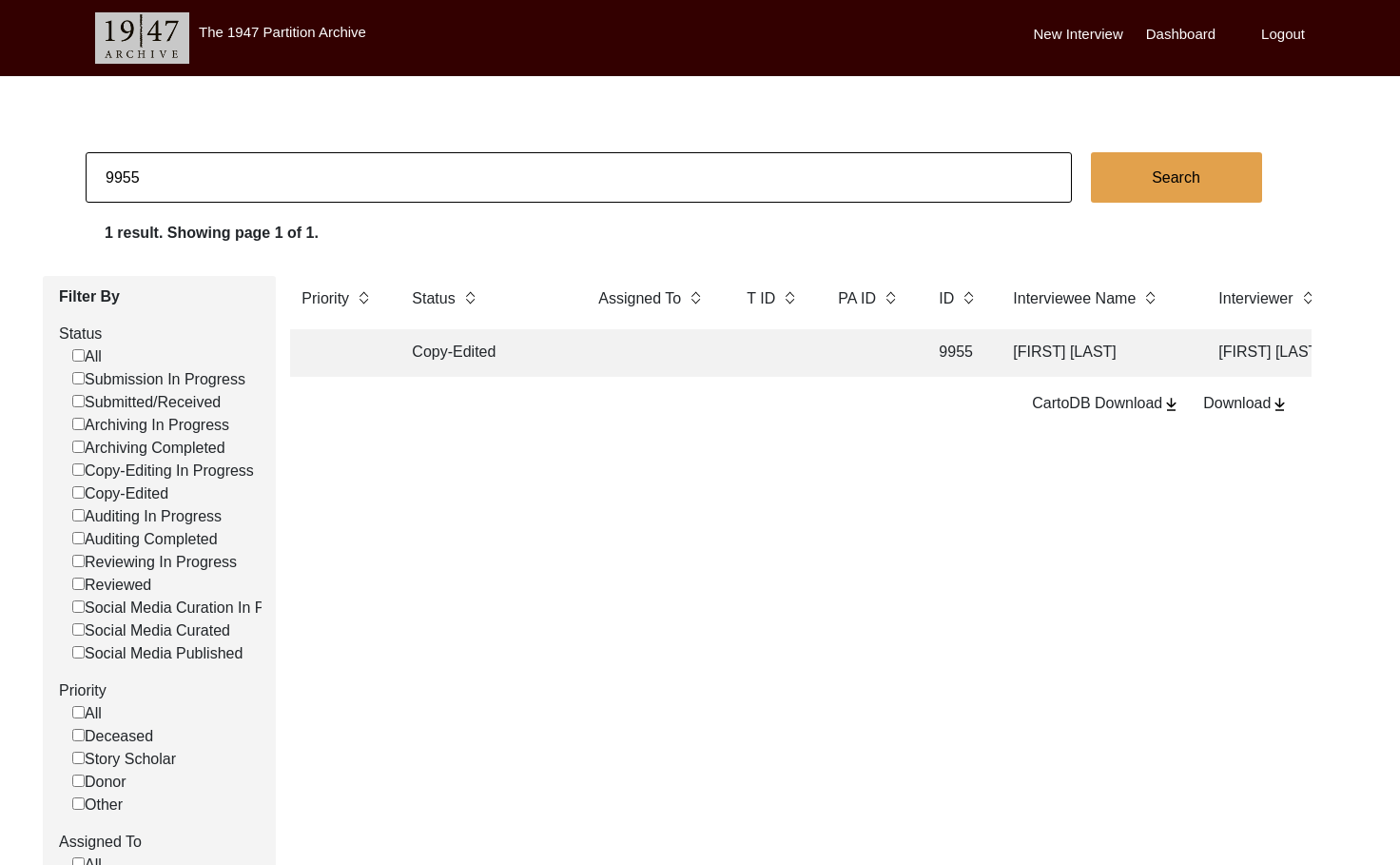click on "9955" at bounding box center [578, 177] 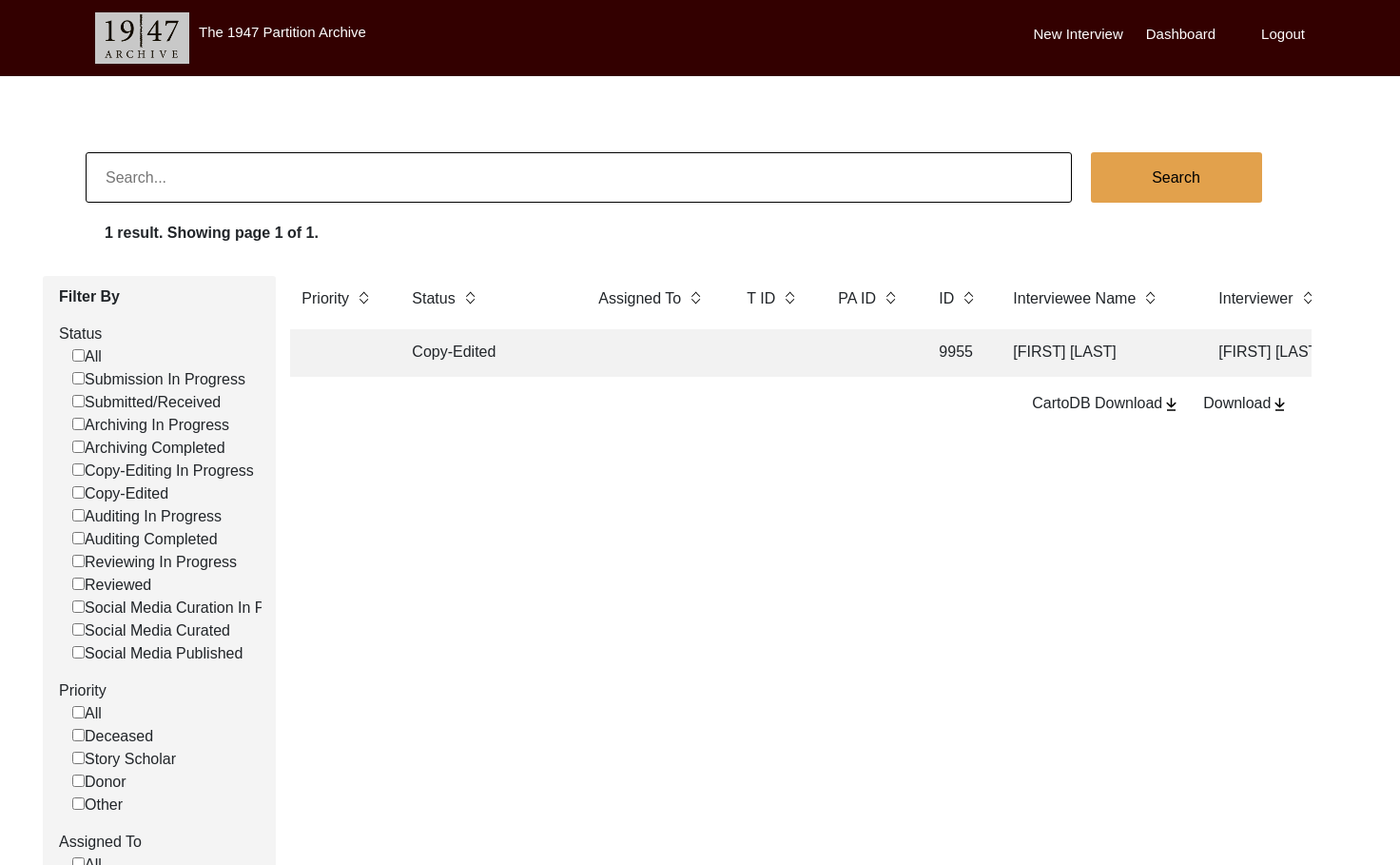 type 